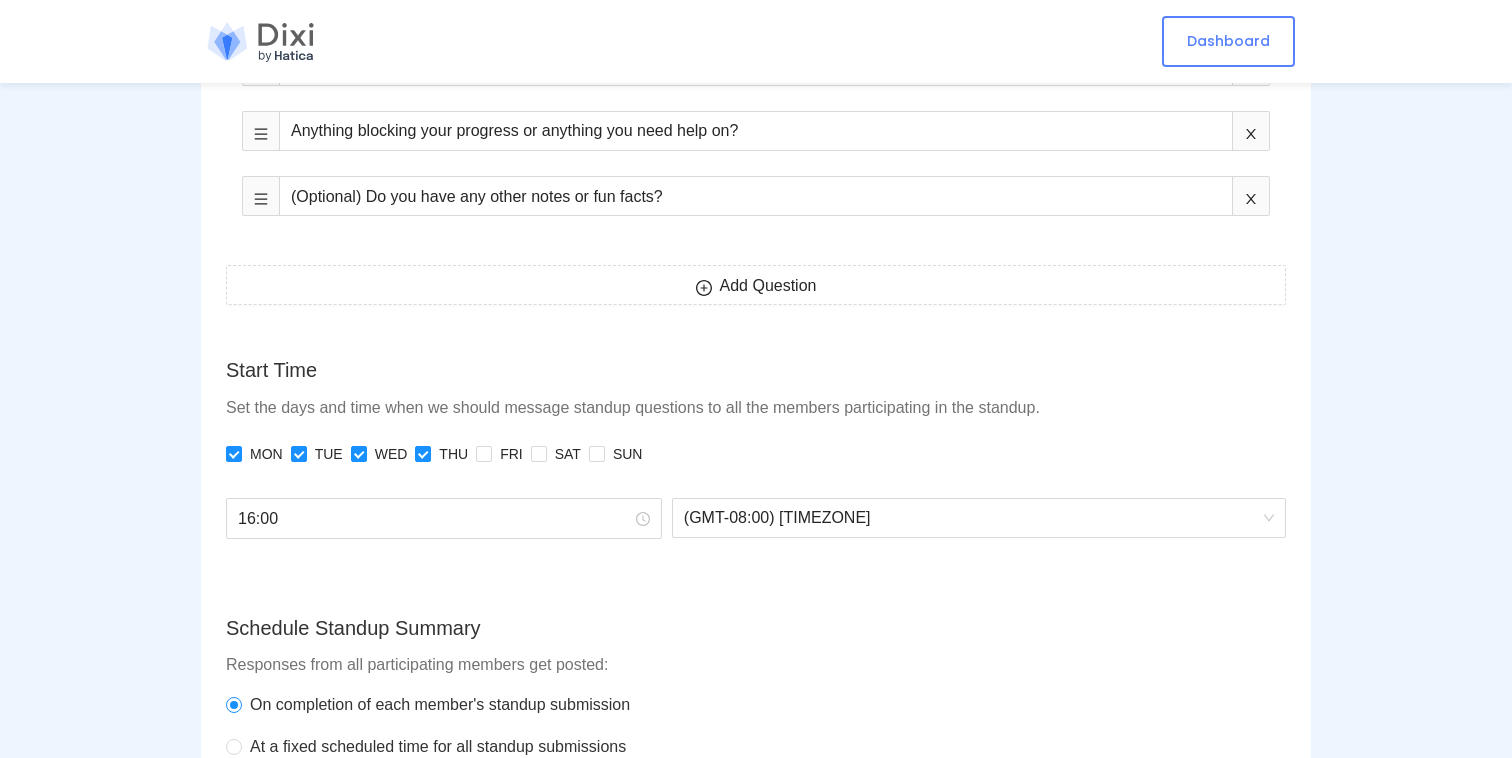 scroll, scrollTop: 948, scrollLeft: 0, axis: vertical 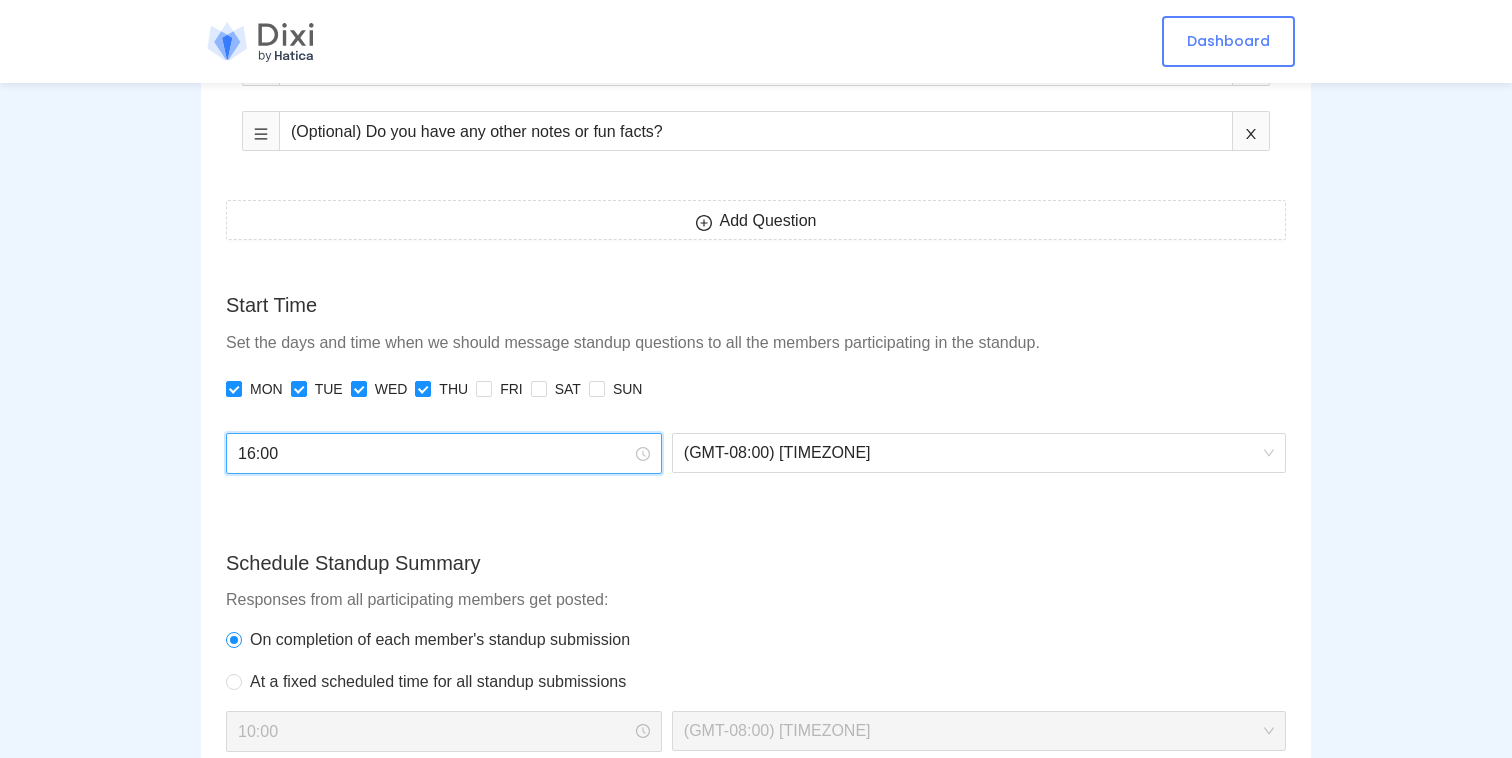 click on "16:00" at bounding box center (435, 453) 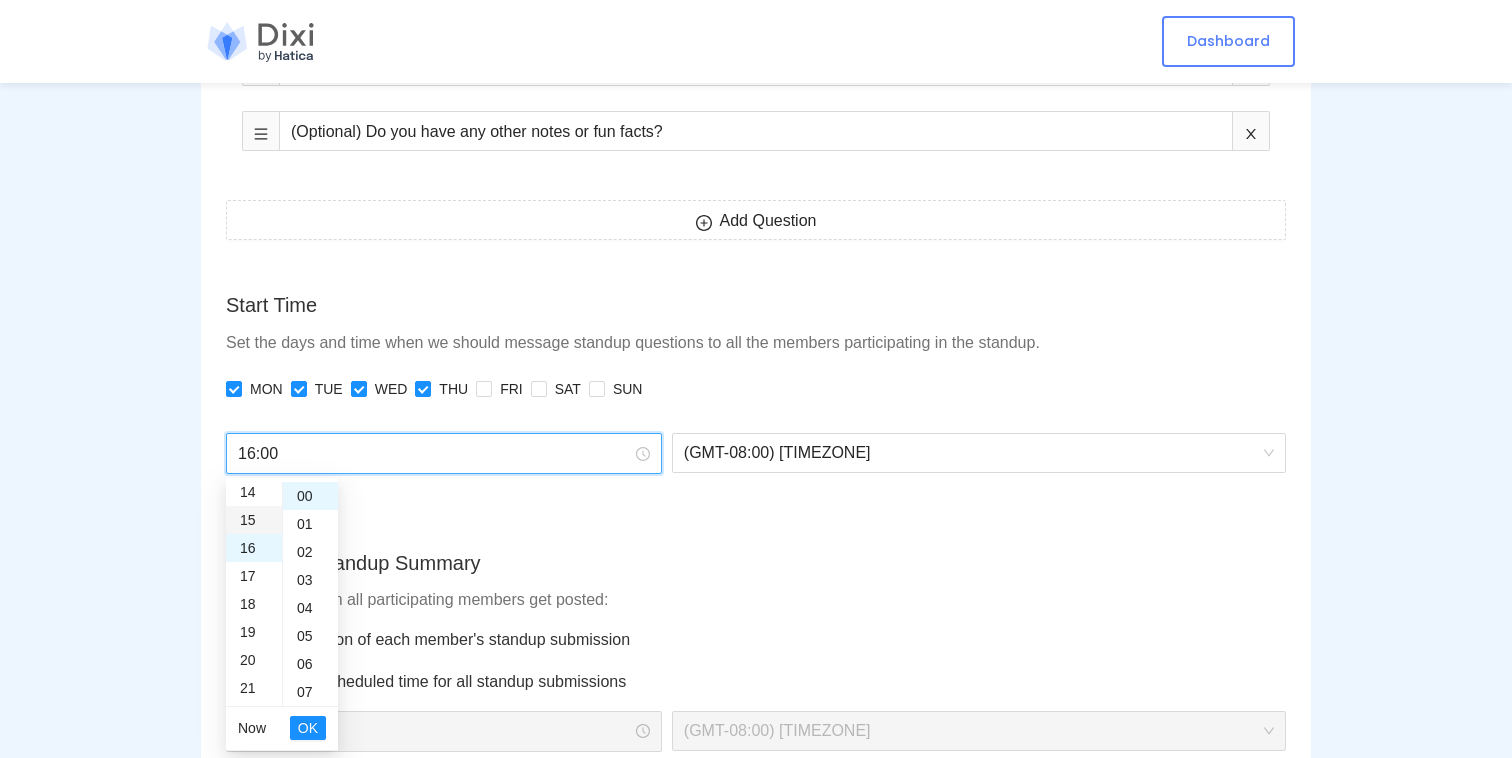 click on "15" at bounding box center (254, 520) 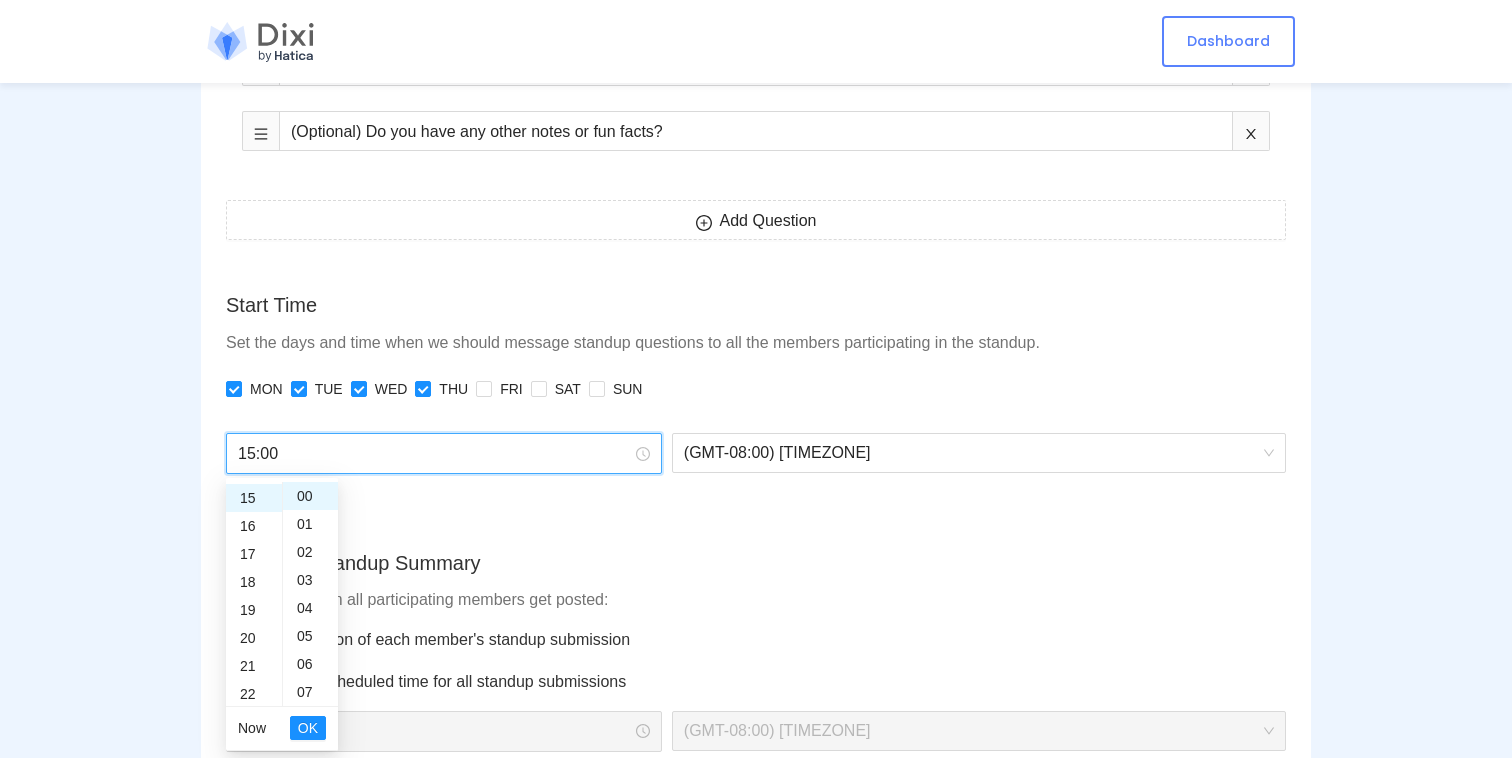 scroll, scrollTop: 420, scrollLeft: 0, axis: vertical 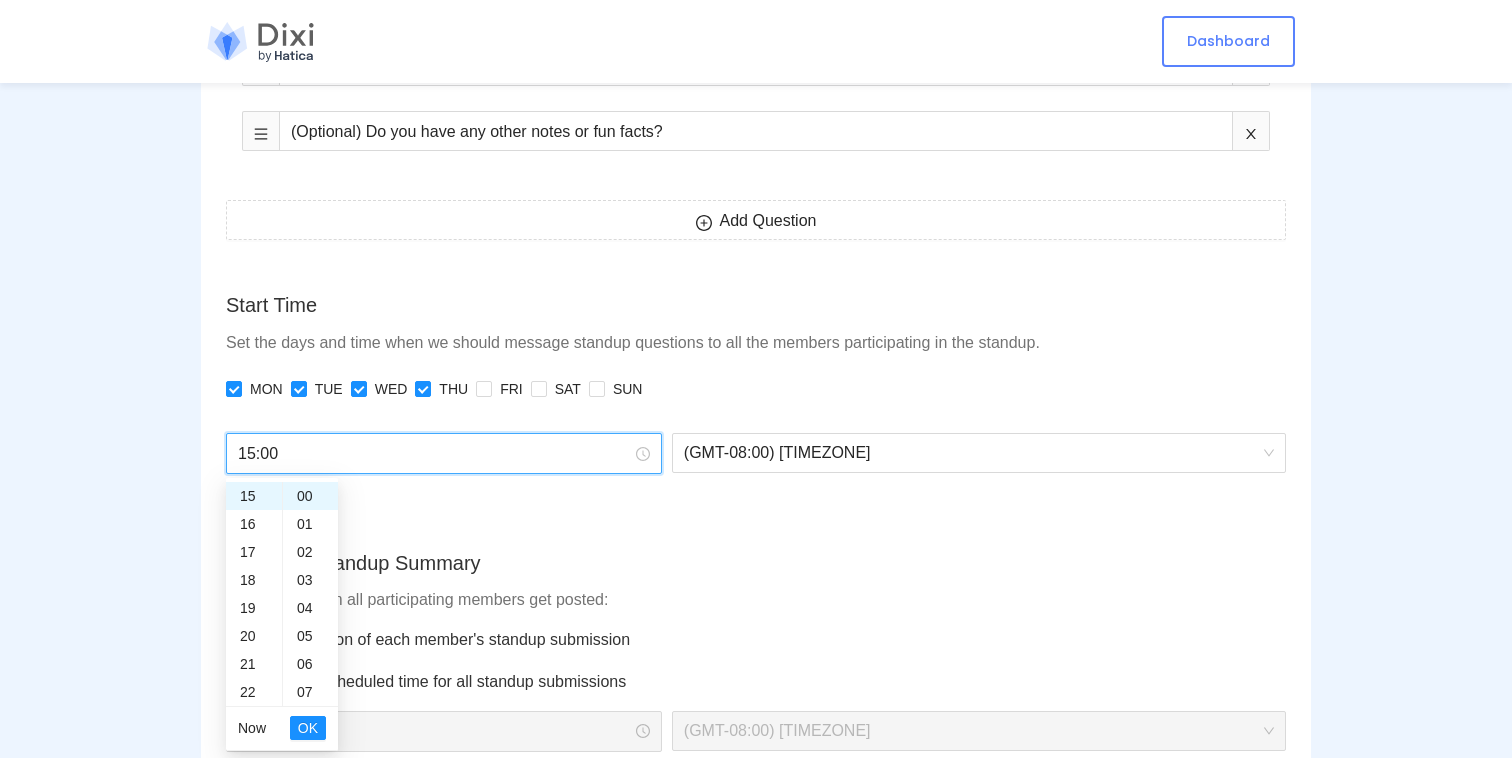 click on "OK" at bounding box center (308, 728) 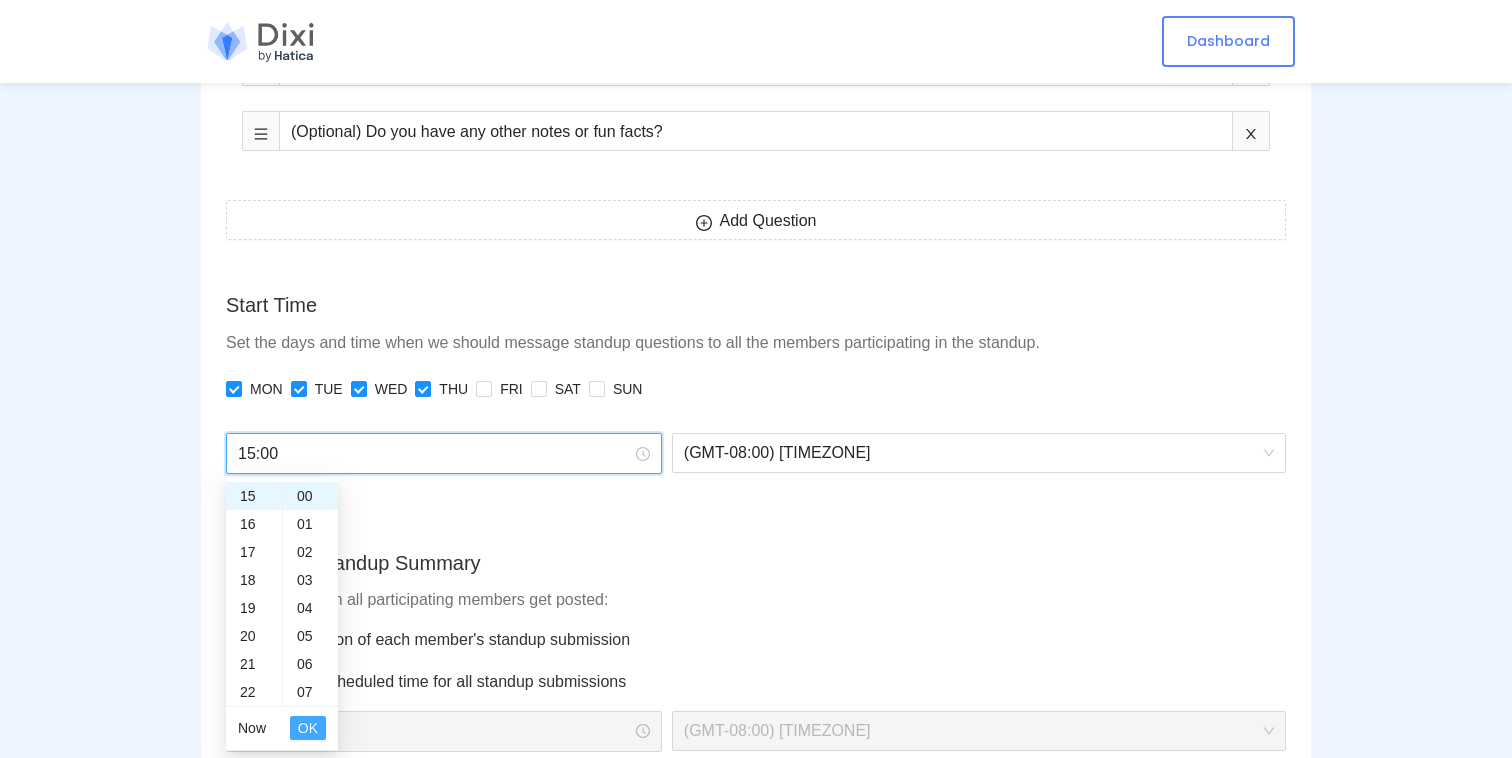 click on "OK" at bounding box center [308, 728] 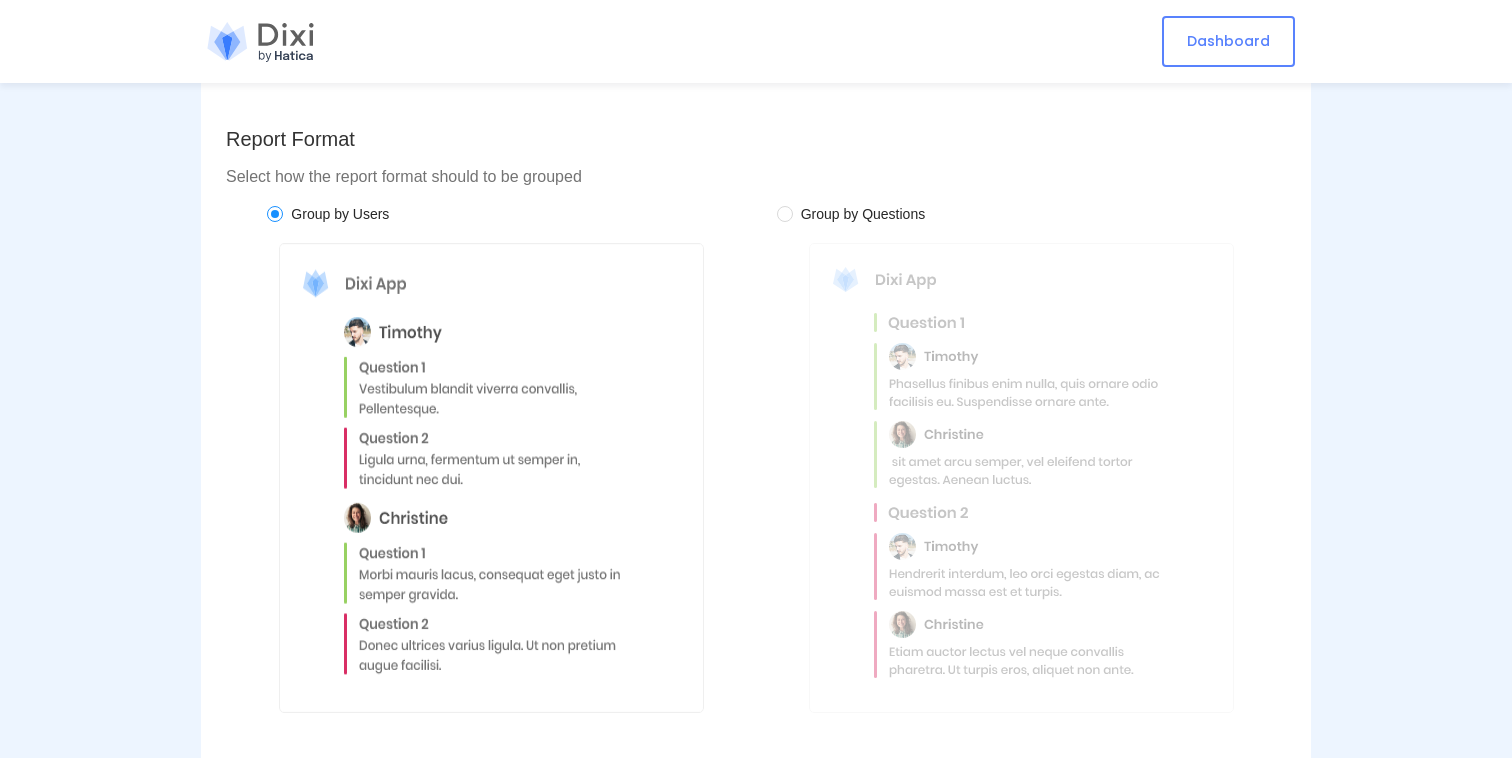 scroll, scrollTop: 2053, scrollLeft: 0, axis: vertical 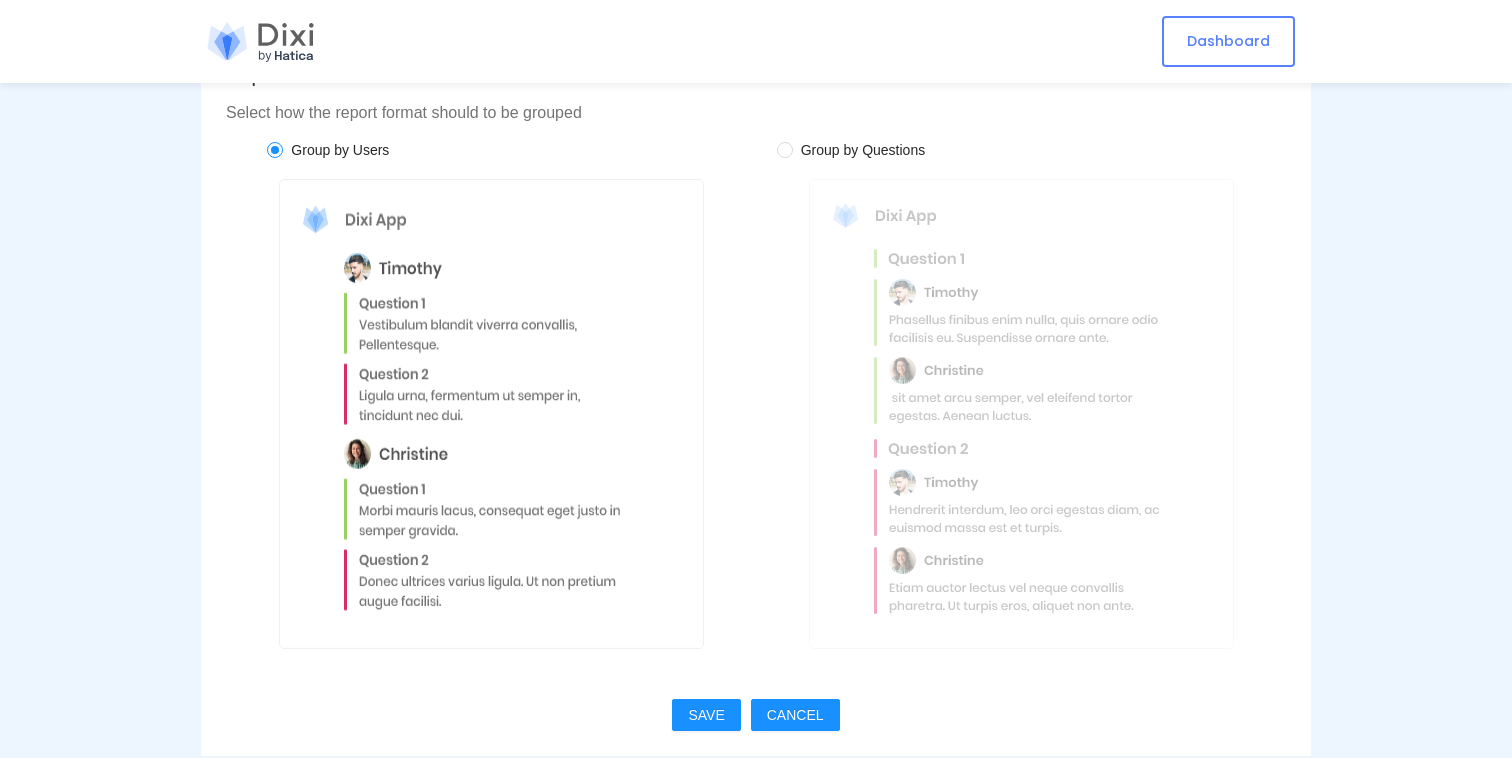 click on "Name Enter a unique name for your standup. Name of team or project would be a good idea. Daily Standup Channel Select a Slack channel that your standup members' reports post to. standups Members    The members you select will participate in your standup. Add all channel members [FIRST] [LAST] [FIRST] [LAST] [FIRST] [LAST] [FIRST] [LAST] [FIRST] [LAST] [FIRST] [LAST] [FIRST] [LAST] [FIRST] [LAST] [FIRST] [LAST]   Questions We have prefilled a set of questions for you to begin with. You can customize questions that fit your situation in the fields below. What did you do yesterday? What will you do today? Anything blocking your progress or anything you need help on? (Optional) Do you have any other notes or fun facts? Add Question Start Time Set the days and time when we should message standup questions to all the members participating in the standup. MON TUE WED THU FRI SAT SUN 15:00 (GMT-08:00)  [TIMEZONE] Schedule Standup Summary Responses from all participating members get posted: 10:00" at bounding box center [756, -557] 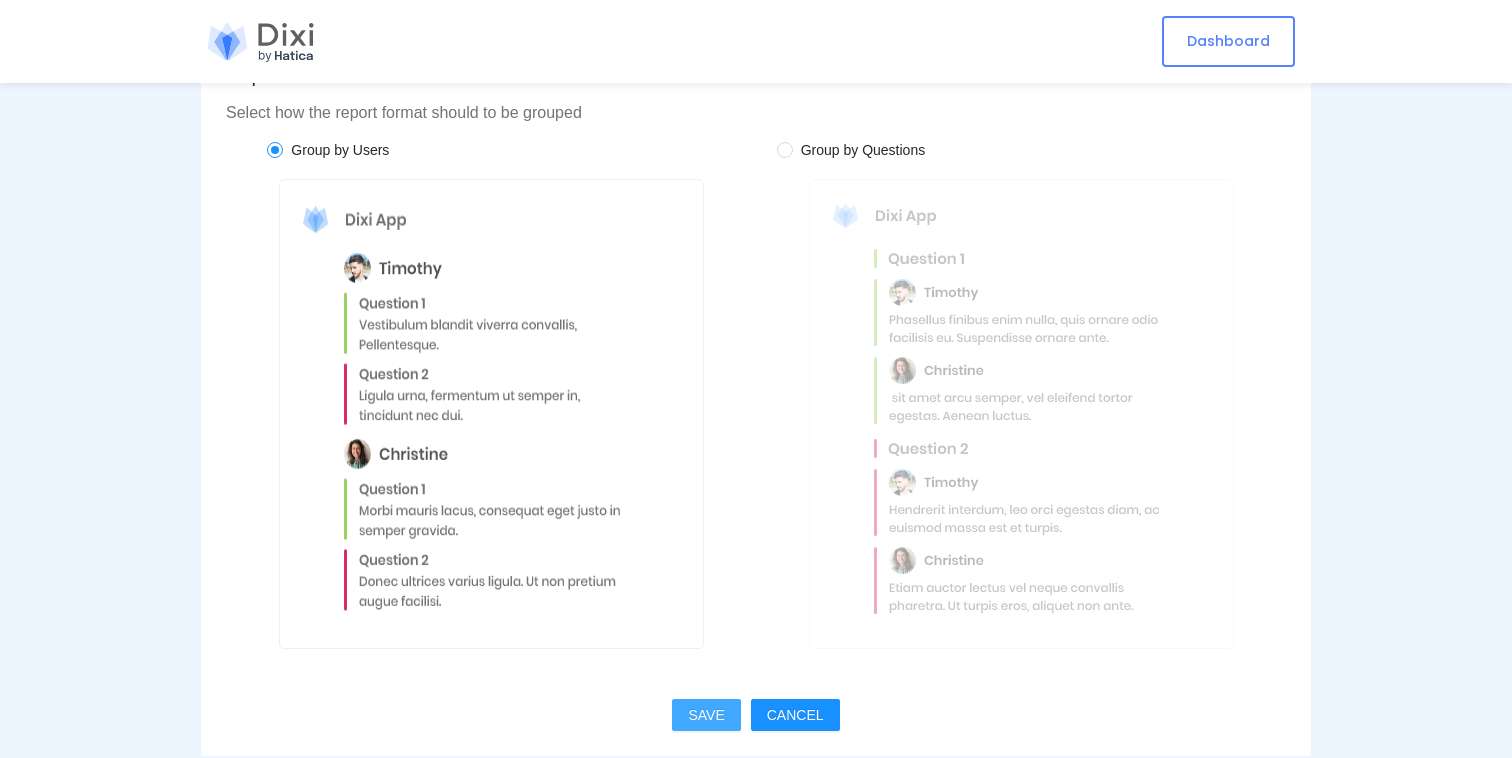 click on "SAVE" at bounding box center [706, 715] 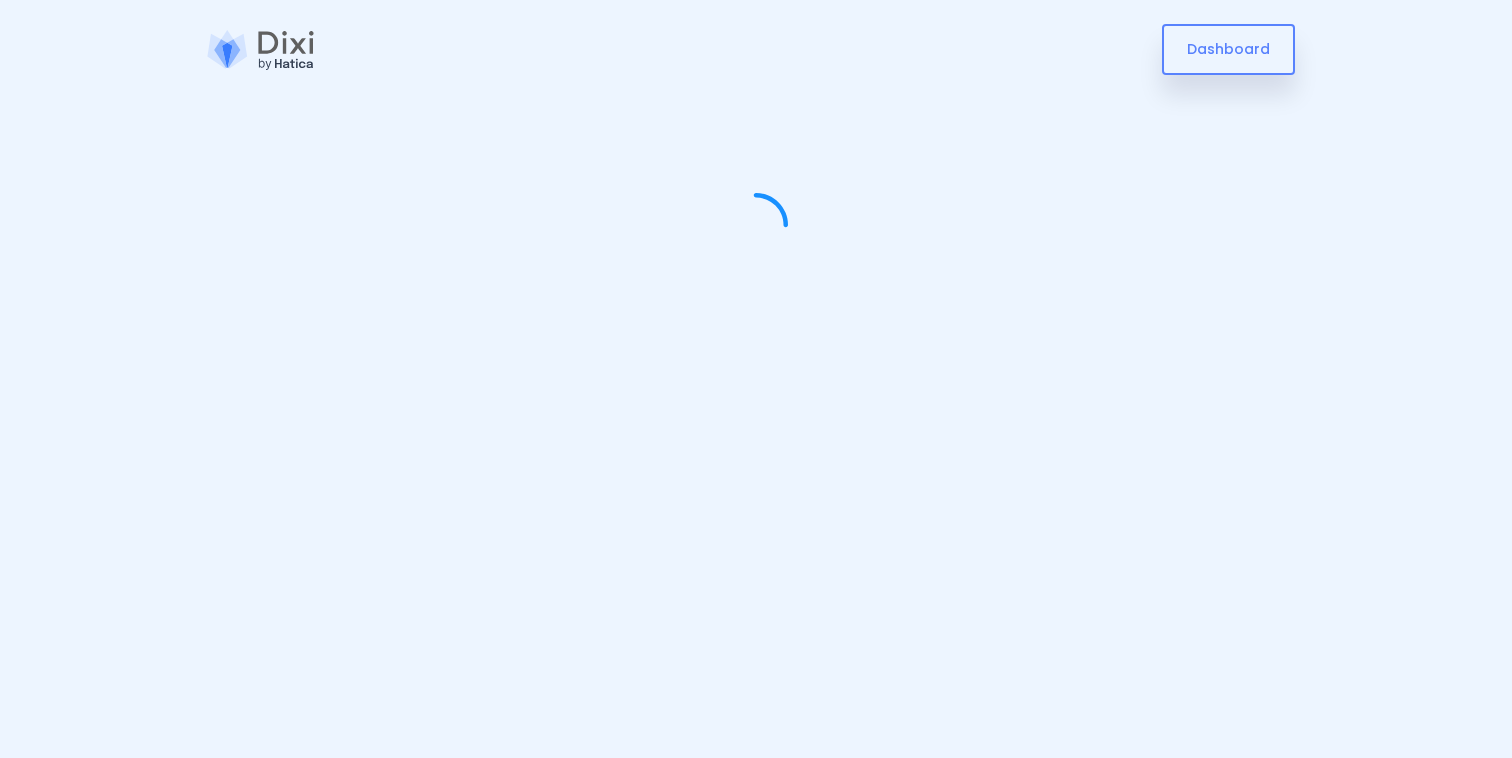 scroll, scrollTop: 0, scrollLeft: 0, axis: both 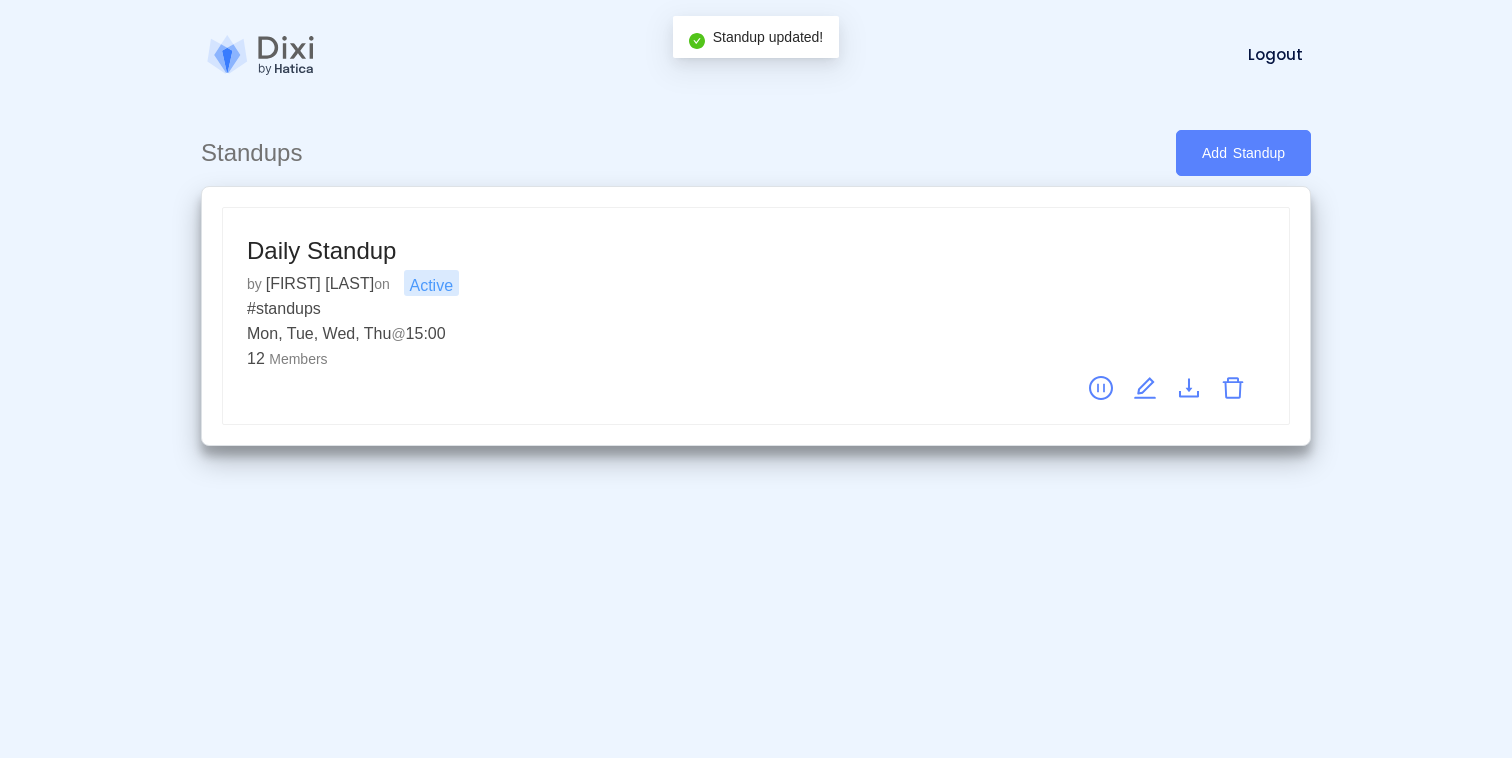click on "Mon,  Tue,  Wed,  Thu  @ 15:00" at bounding box center (756, 333) 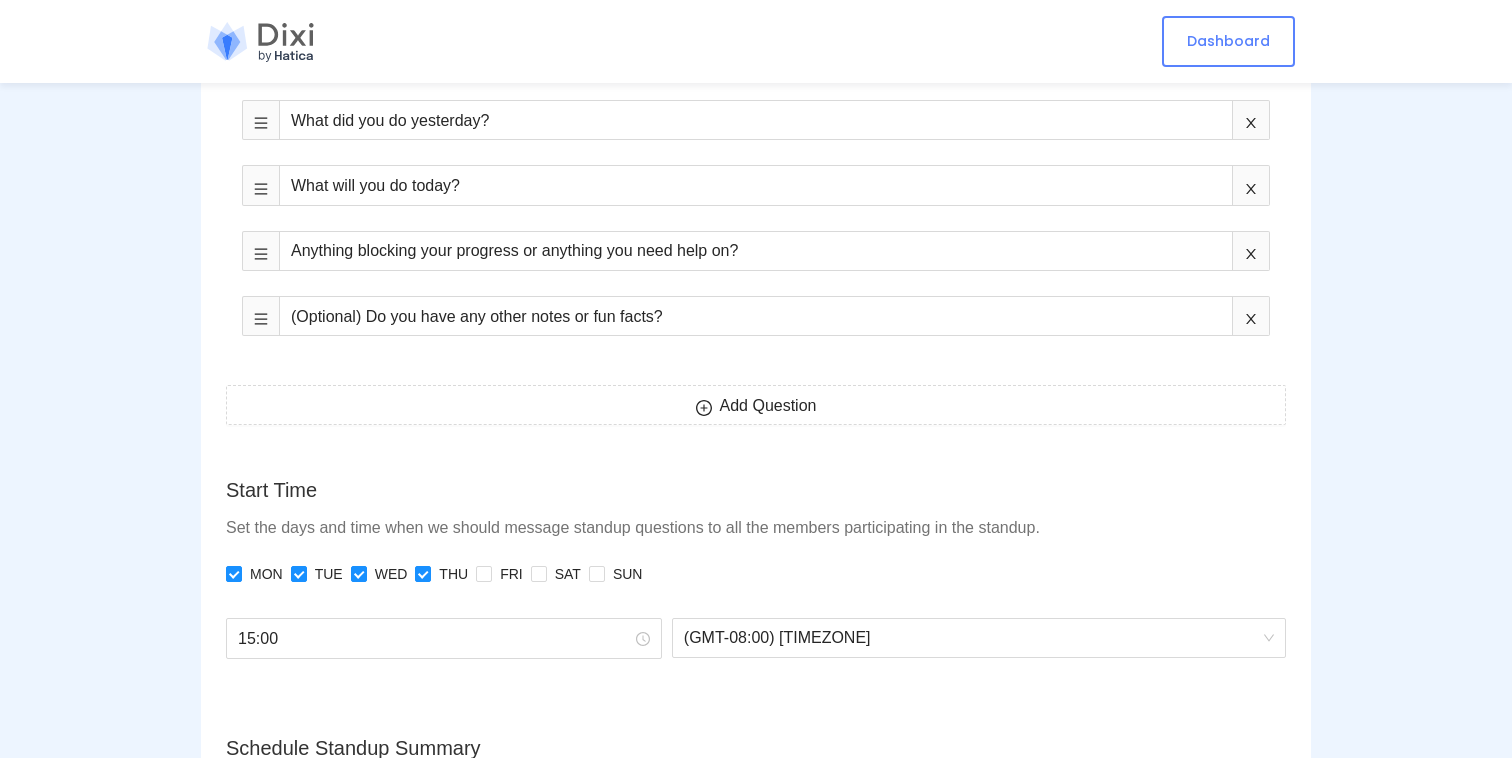 scroll, scrollTop: 713, scrollLeft: 0, axis: vertical 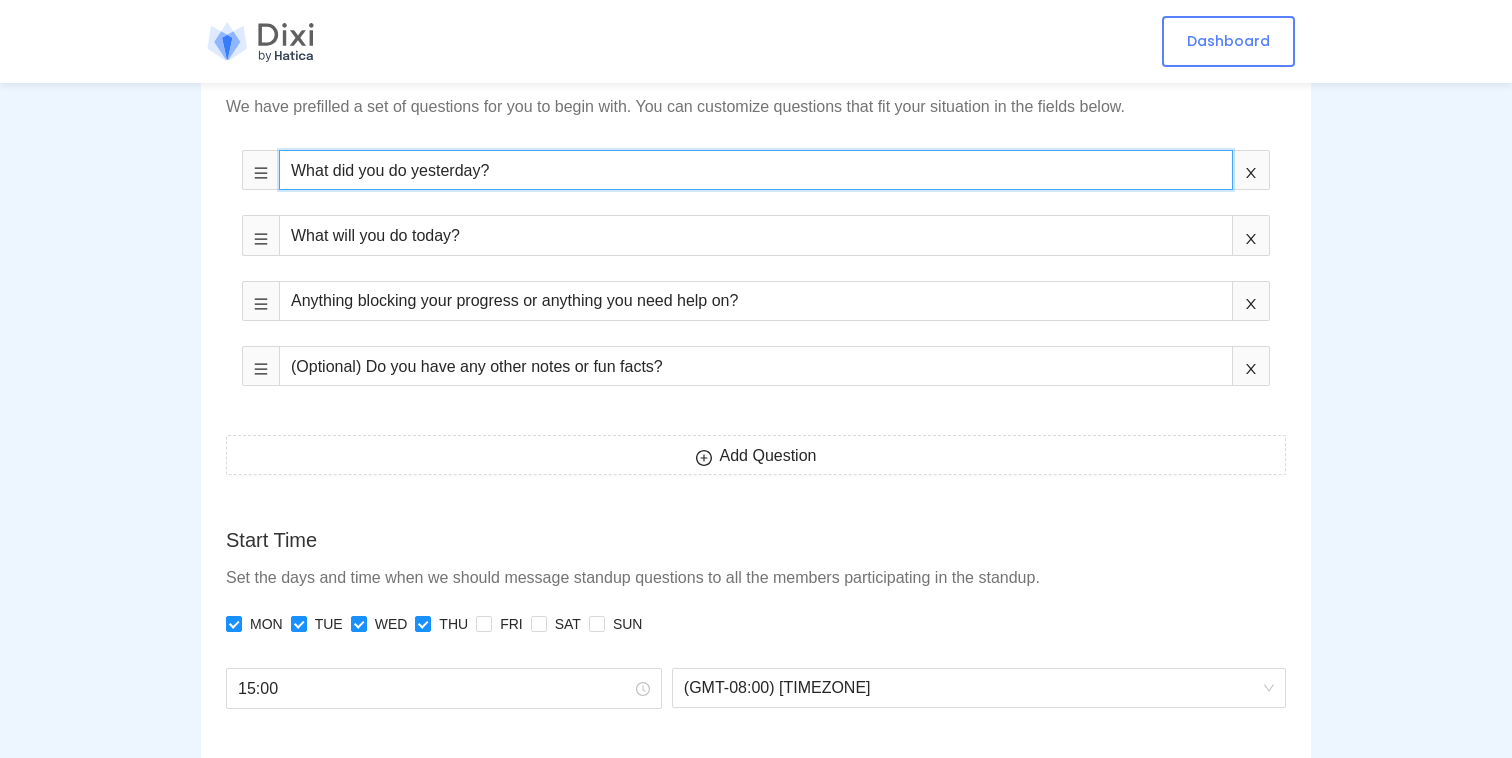 click on "What did you do yesterday?" at bounding box center (756, 170) 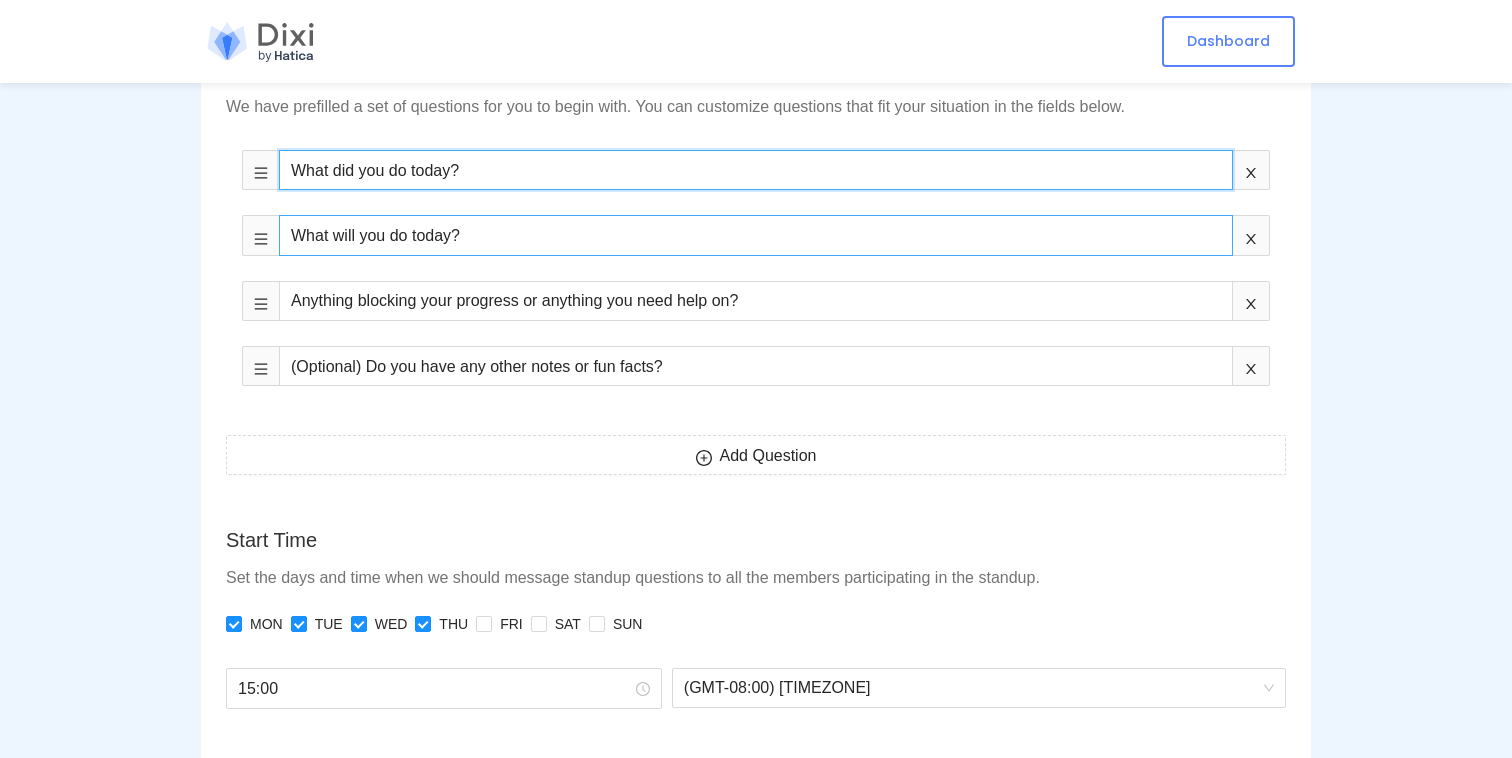 type on "What did you do today?" 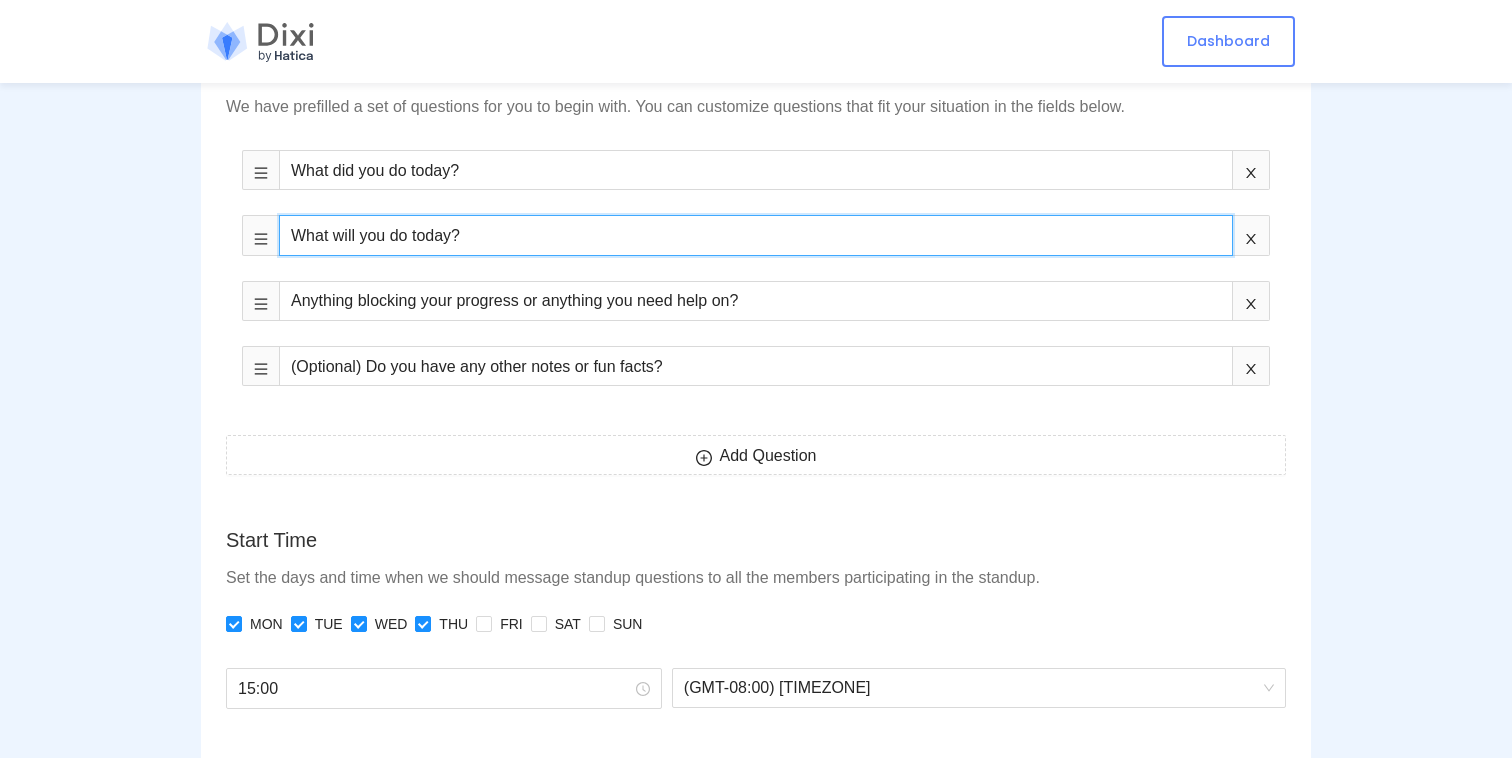 click on "What will you do today?" at bounding box center [756, 235] 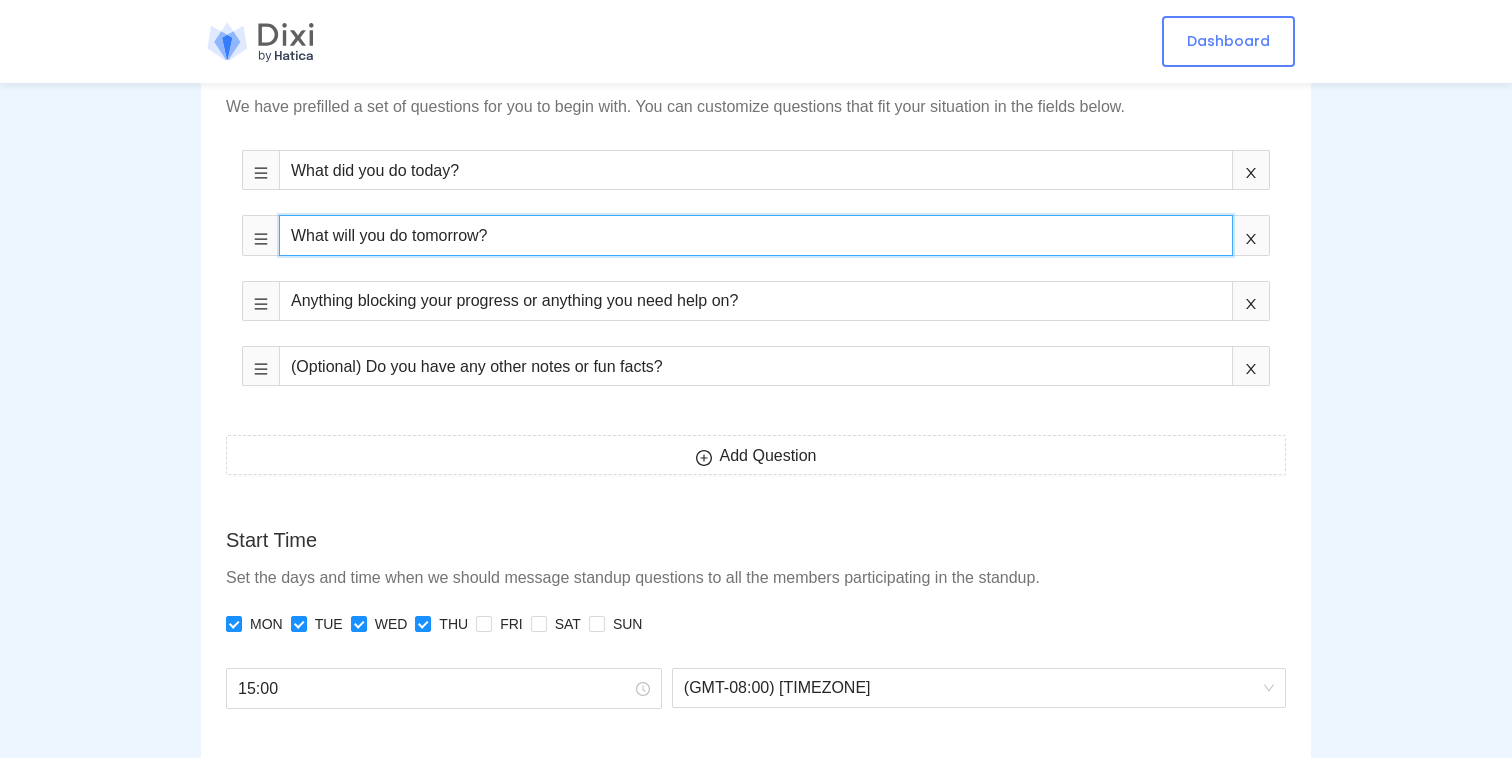 type on "What will you do tomorrow?" 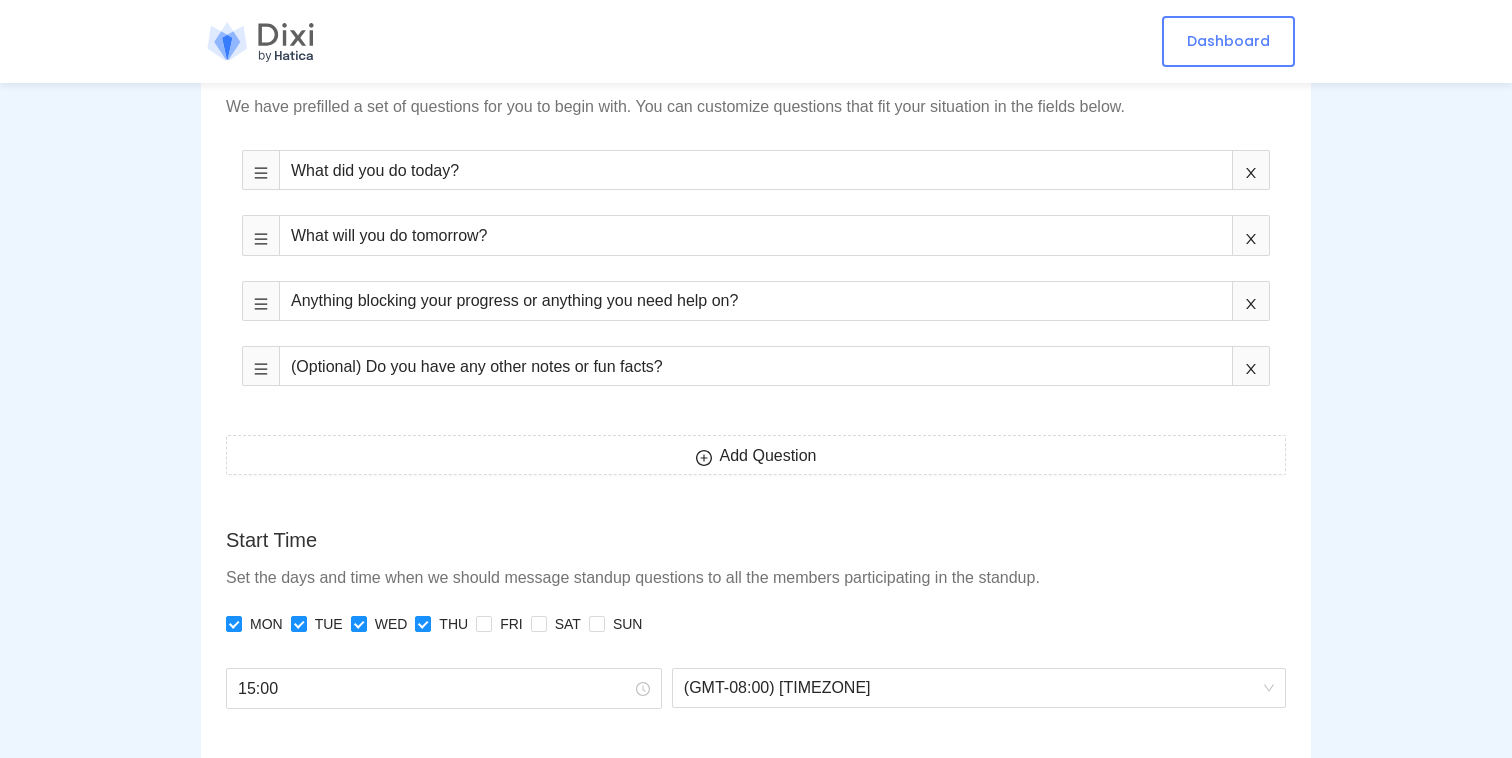 click on "Standups    Daily Standup Name Enter a unique name for your standup. Name of team or project would be a good idea. Daily Standup Channel Select a Slack channel that your standup members' reports post to. standups Members    The members you select will participate in your standup. Add all channel members [FIRST] [LAST] [FIRST] [LAST] [FIRST] [LAST] [FIRST] [LAST] [FIRST] [LAST] [FIRST] [LAST] [FIRST] [LAST] [FIRST] [LAST] [FIRST] [LAST]   Questions We have prefilled a set of questions for you to begin with. You can customize questions that fit your situation in the fields below. What did you do yesterday? What will you do today? Anything blocking your progress or anything you need help on? (Optional) Do you have any other notes or fun facts? Add Question Start Time Set the days and time when we should message standup questions to all the members participating in the standup. MON TUE WED THU FRI SAT SUN 15:00 (GMT-08:00)  [TIMEZONE] Schedule Standup Summary 10:00 (GMT-08:00)  [TIMEZONE] Reminders" at bounding box center [756, 691] 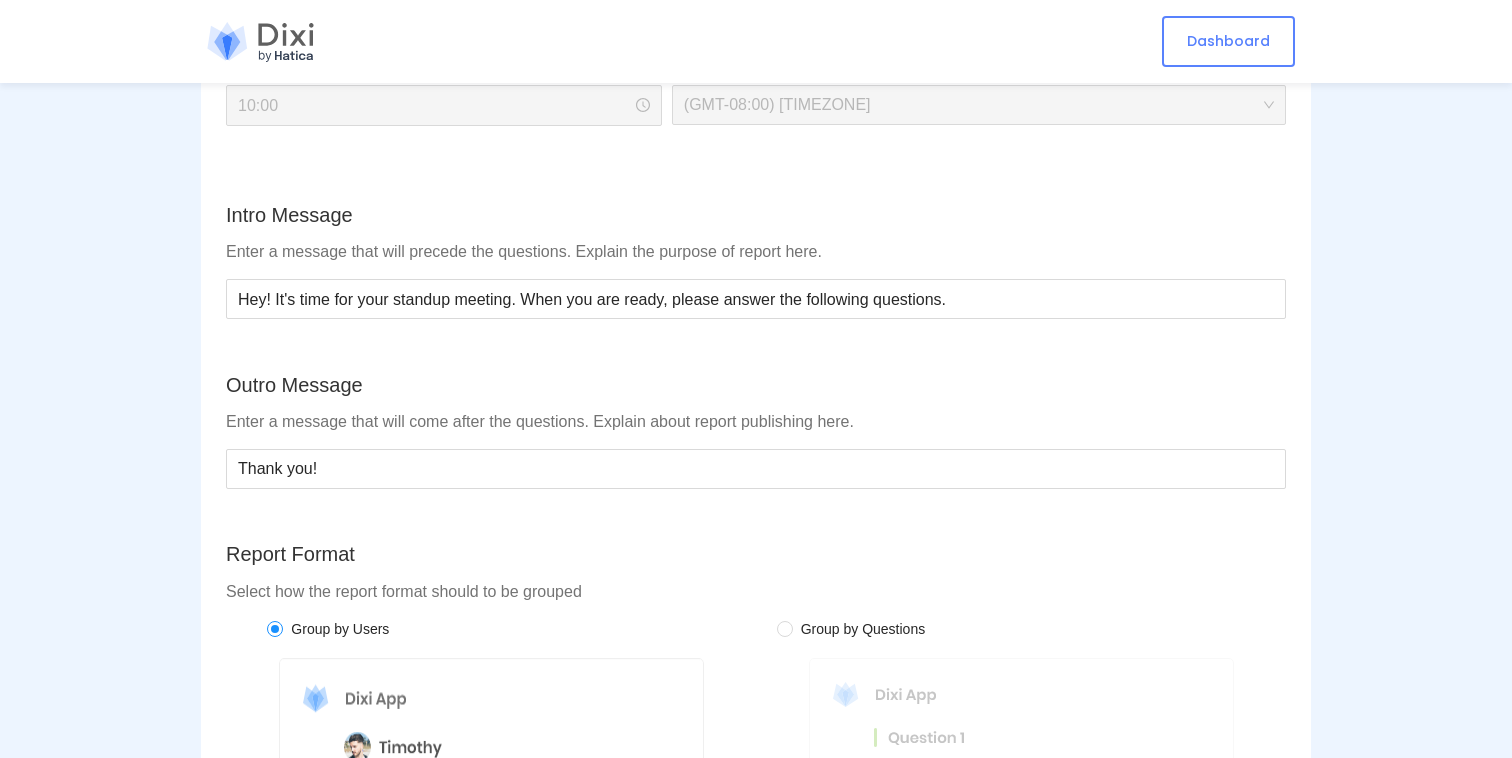 scroll, scrollTop: 2053, scrollLeft: 0, axis: vertical 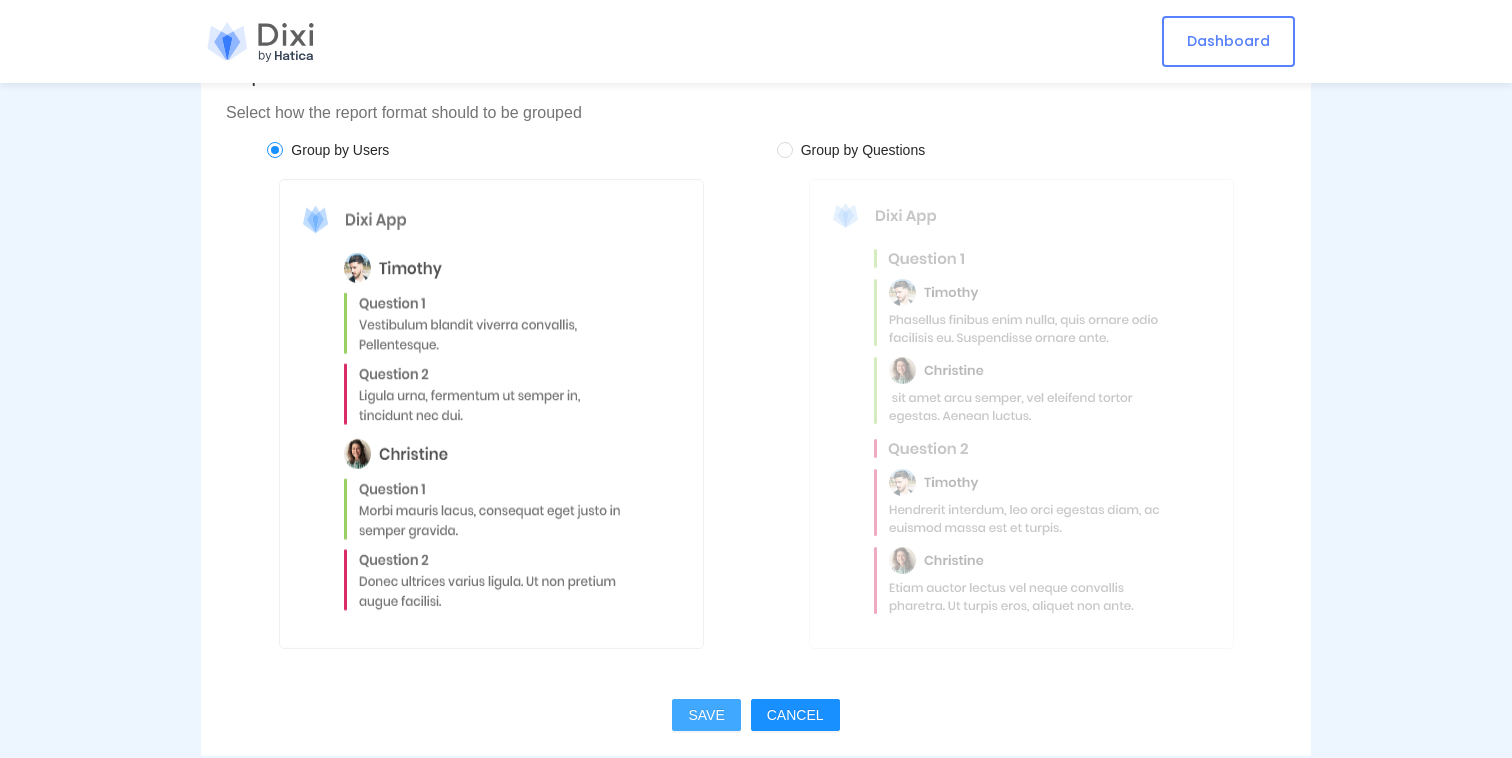 click on "SAVE" at bounding box center [706, 715] 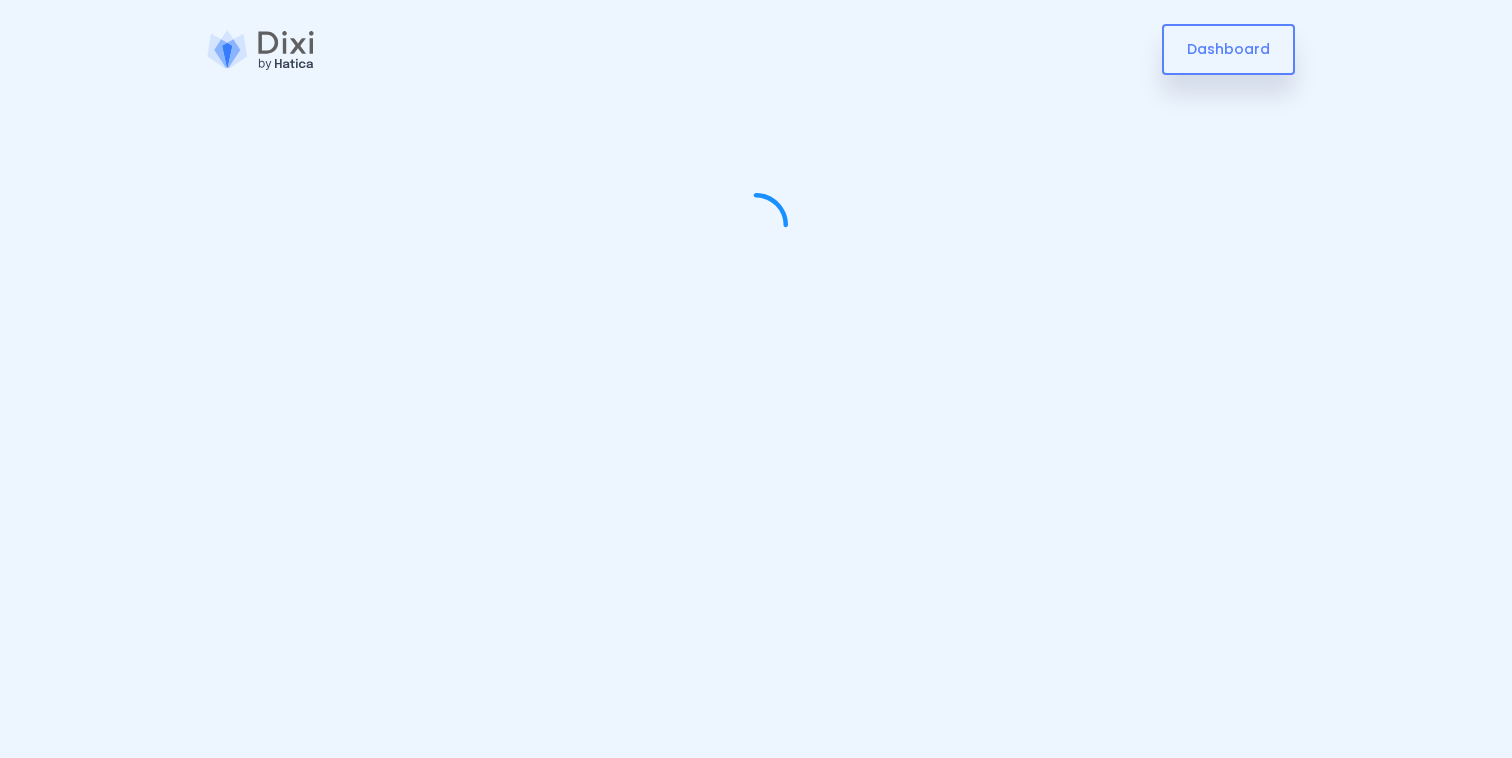 scroll, scrollTop: 0, scrollLeft: 0, axis: both 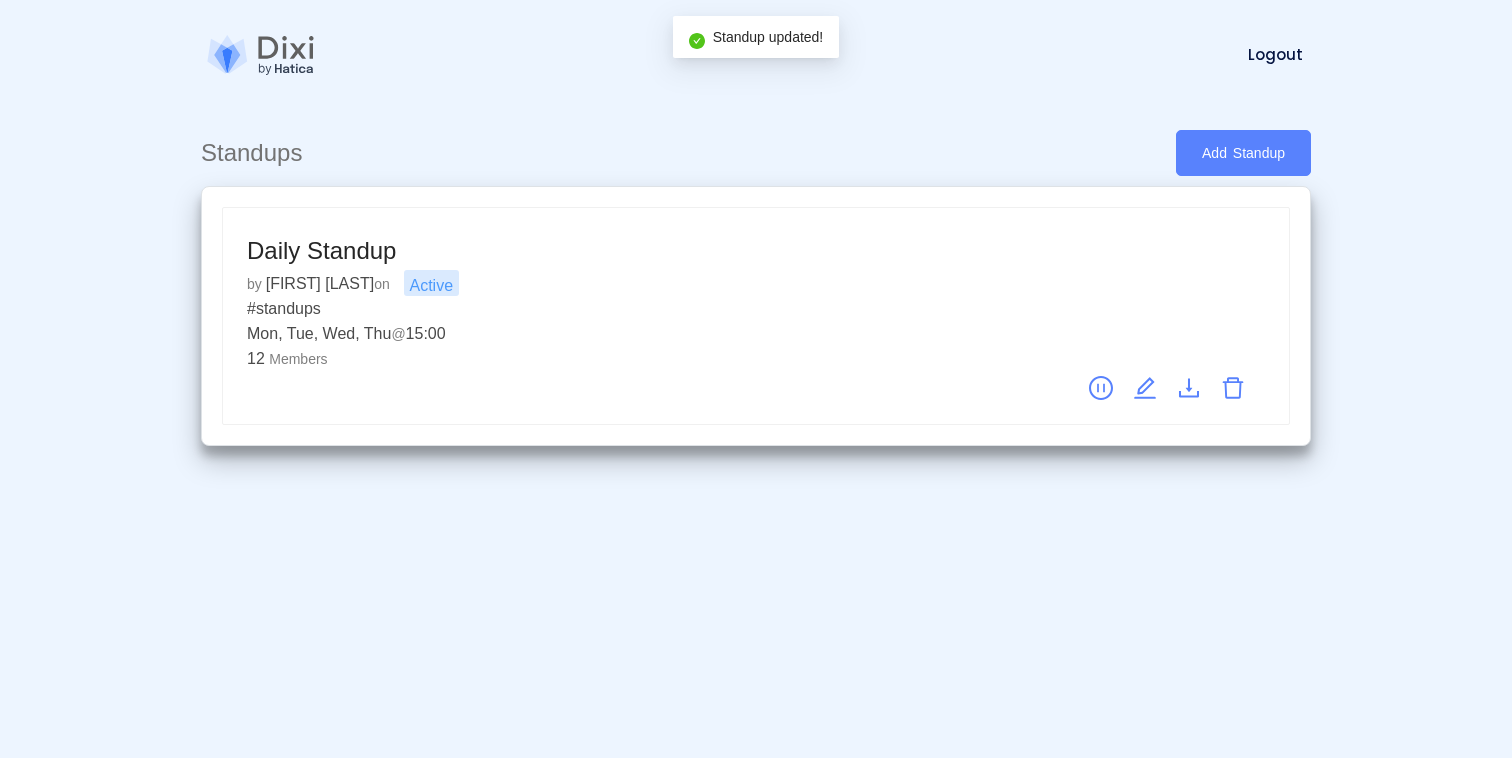 click on "by   [FIRST] [LAST]  on   # standups" at bounding box center (756, 296) 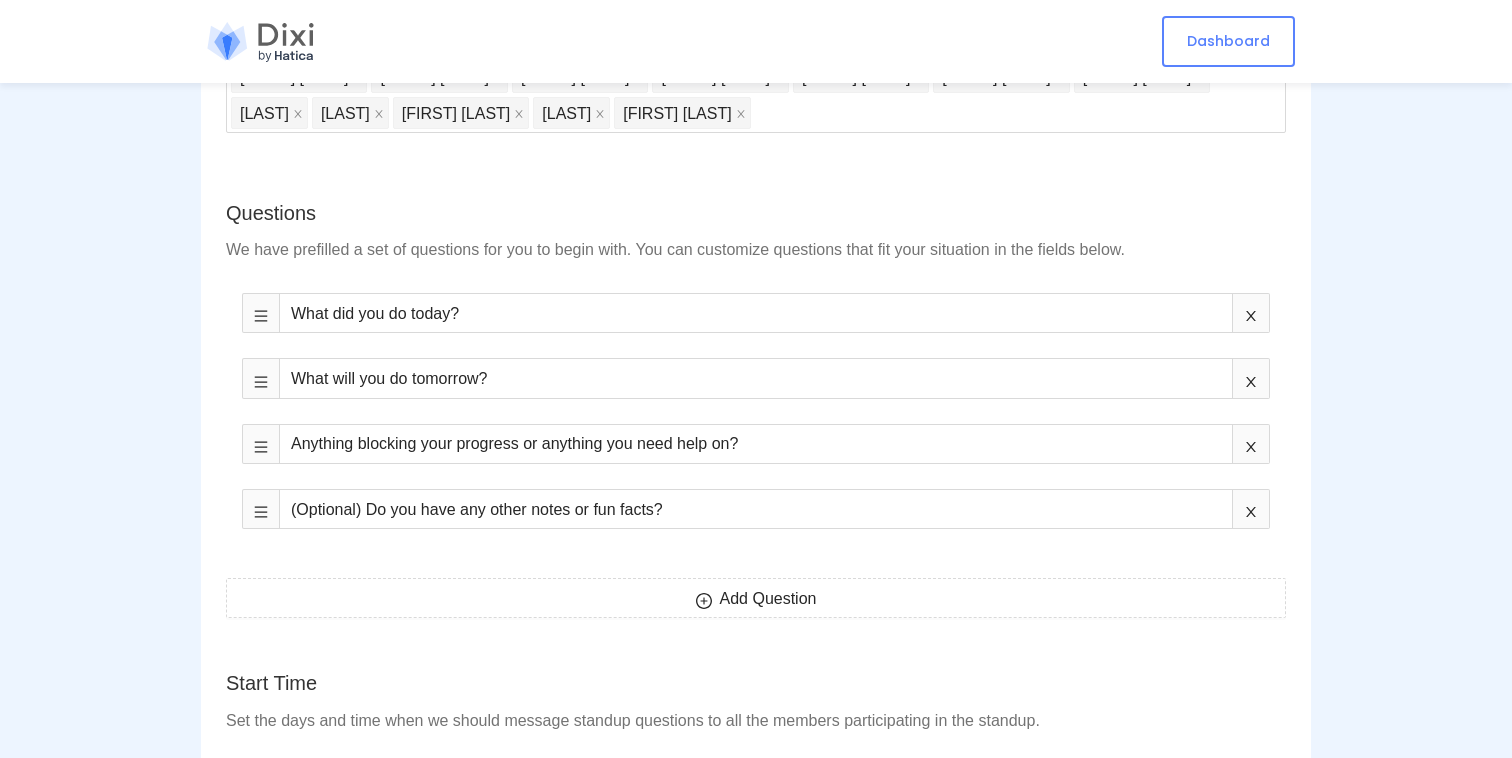scroll, scrollTop: 541, scrollLeft: 0, axis: vertical 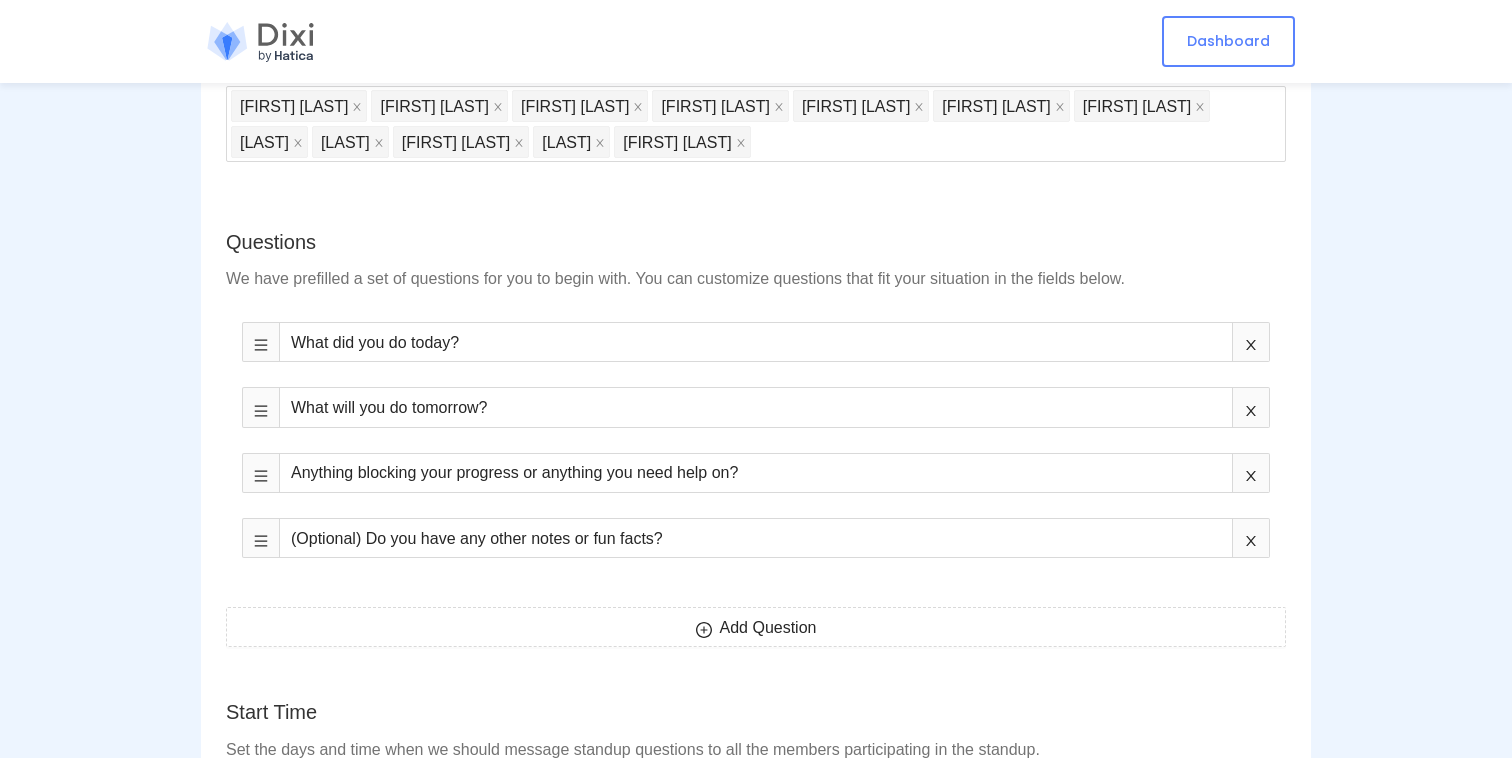 click on "What did you do today?" at bounding box center (756, 342) 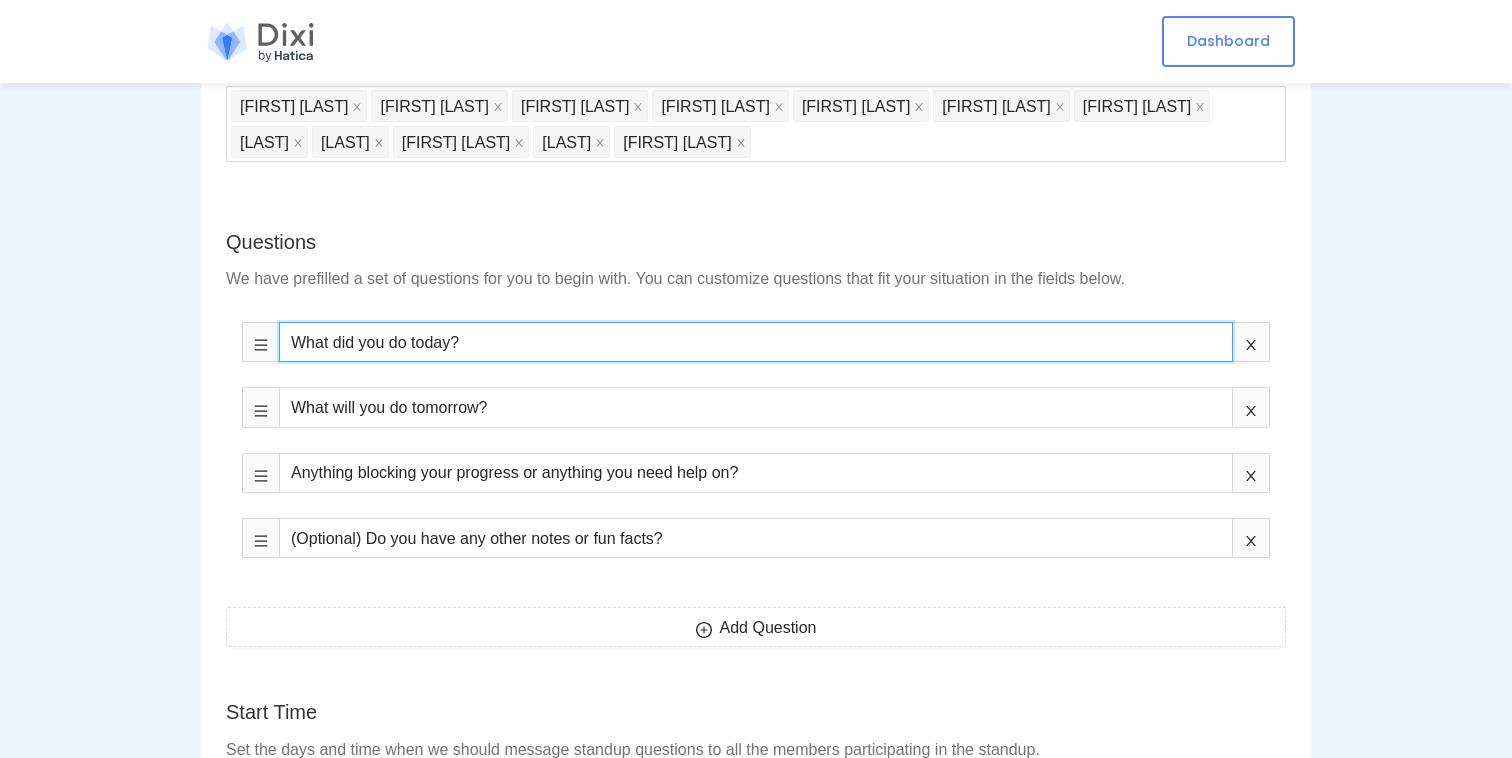 click on "What did you do today?" at bounding box center (756, 342) 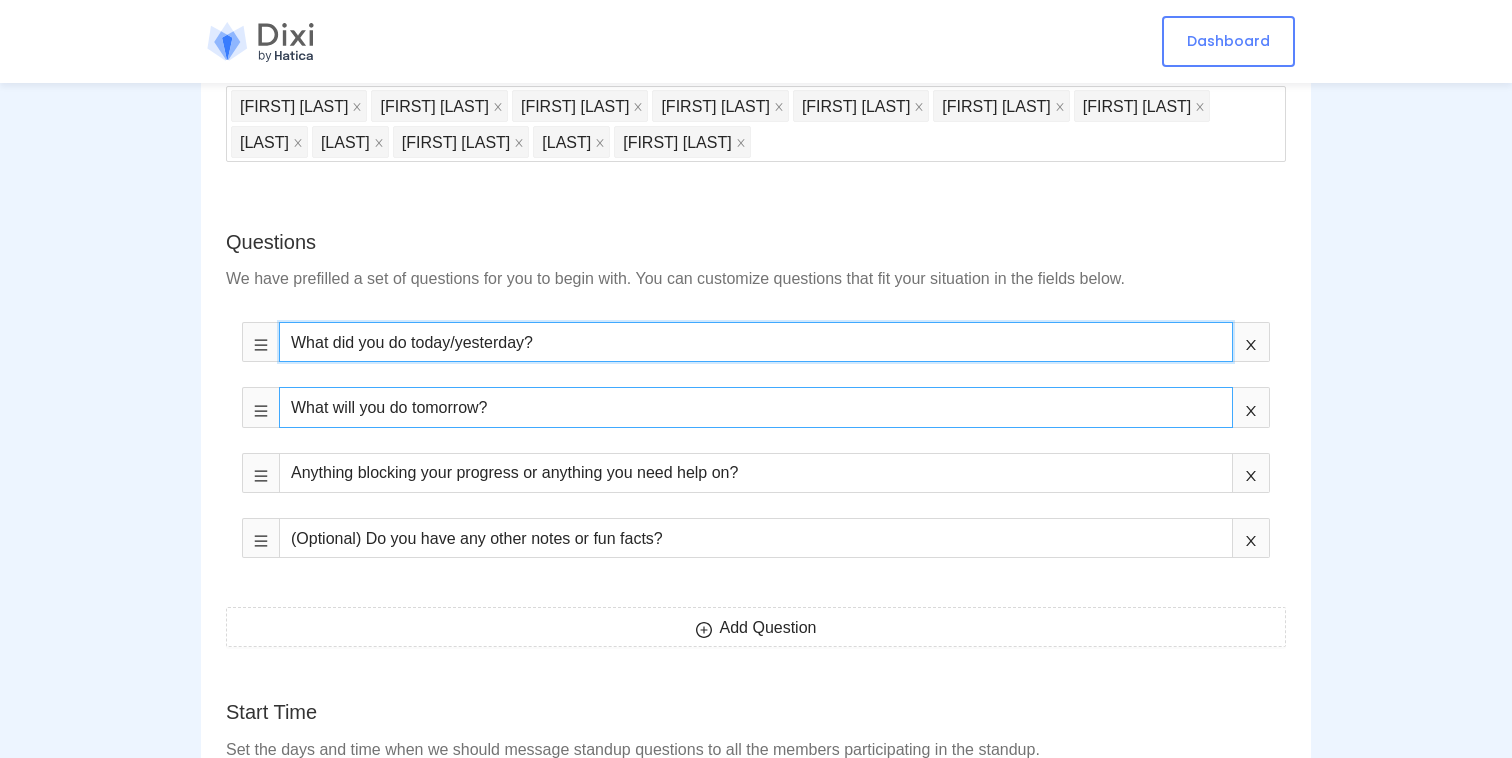 type on "What did you do today/yesterday?" 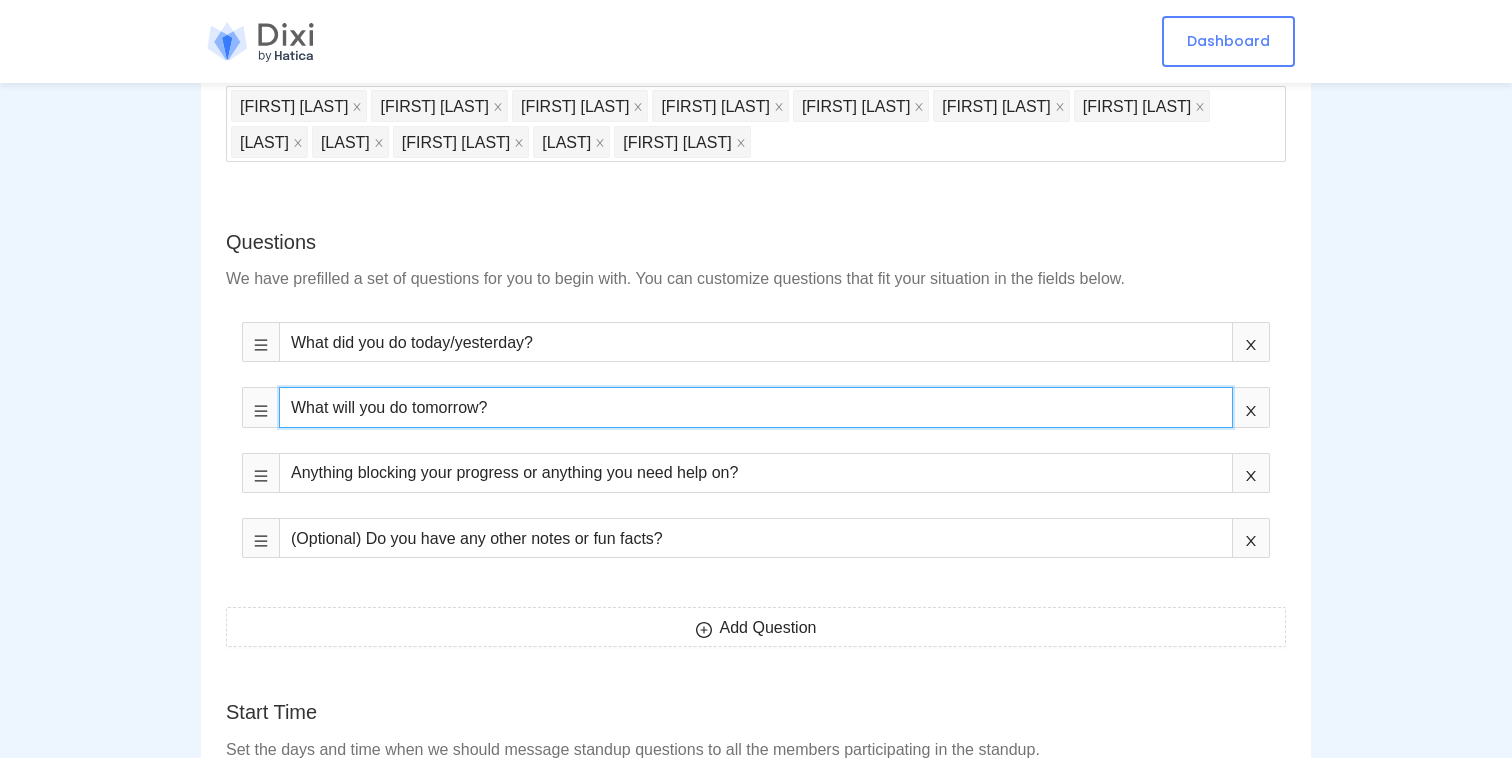 click on "What will you do tomorrow?" at bounding box center (756, 407) 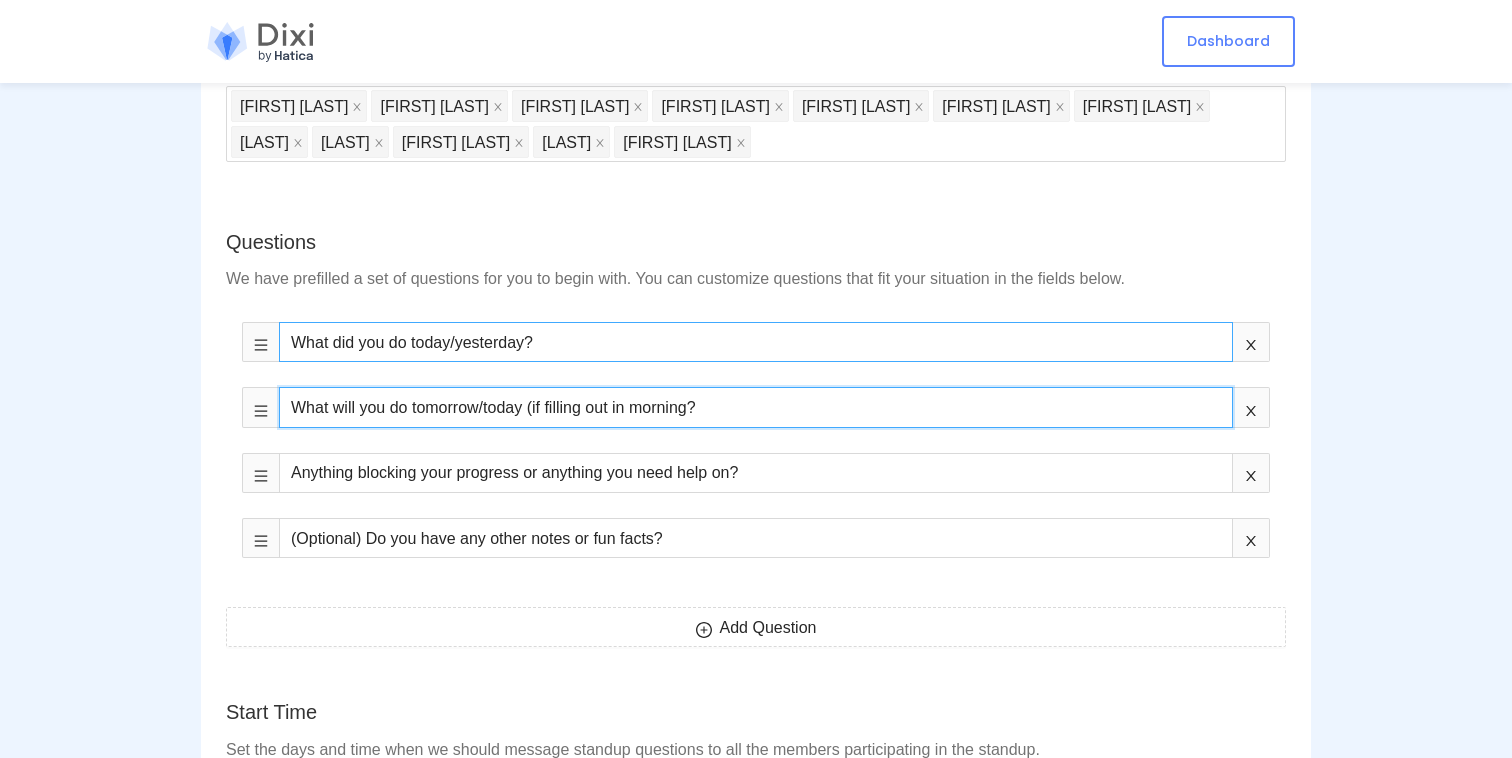 type on "What will you do tomorrow/today (if filling out in morning?" 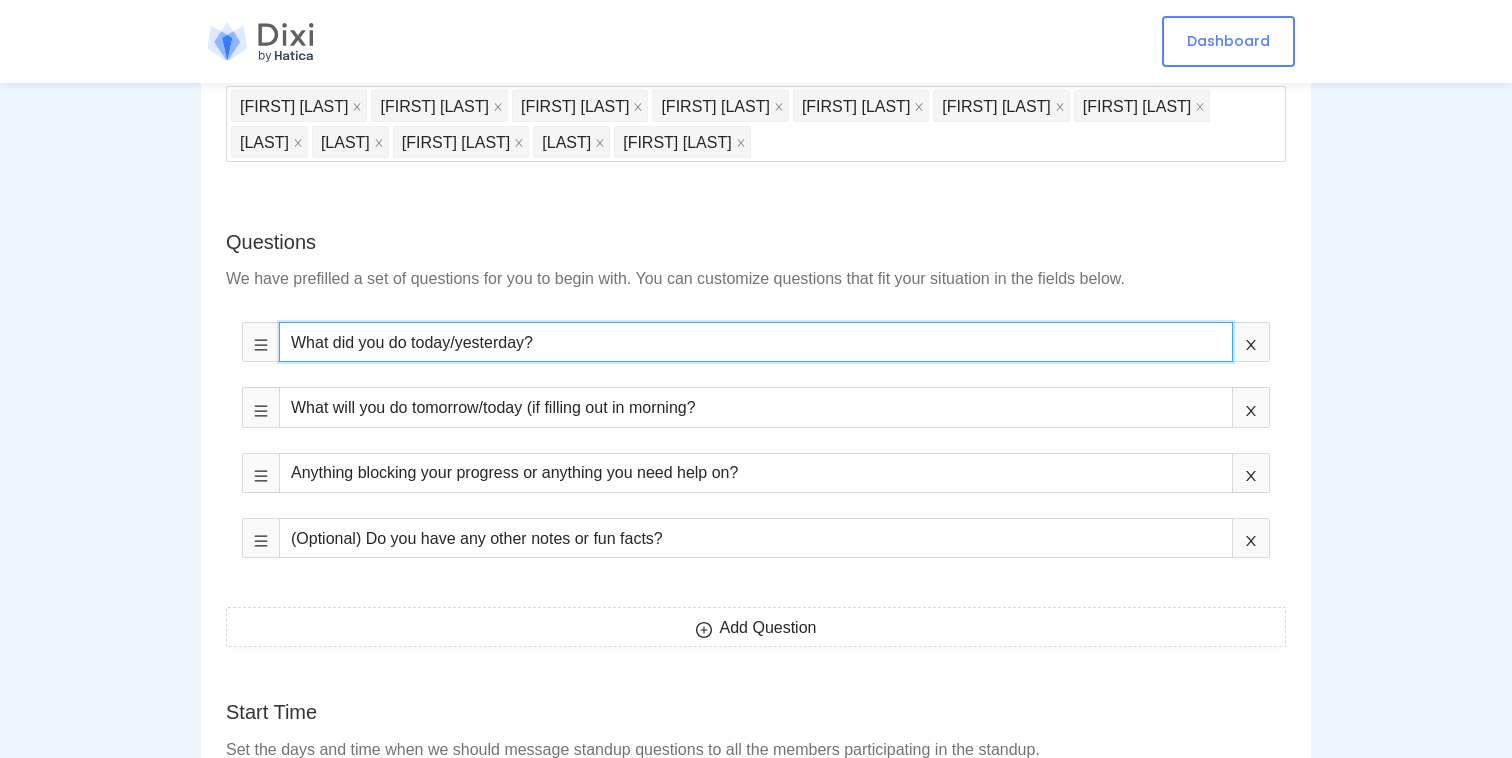 click on "What did you do today/yesterday?" at bounding box center (756, 342) 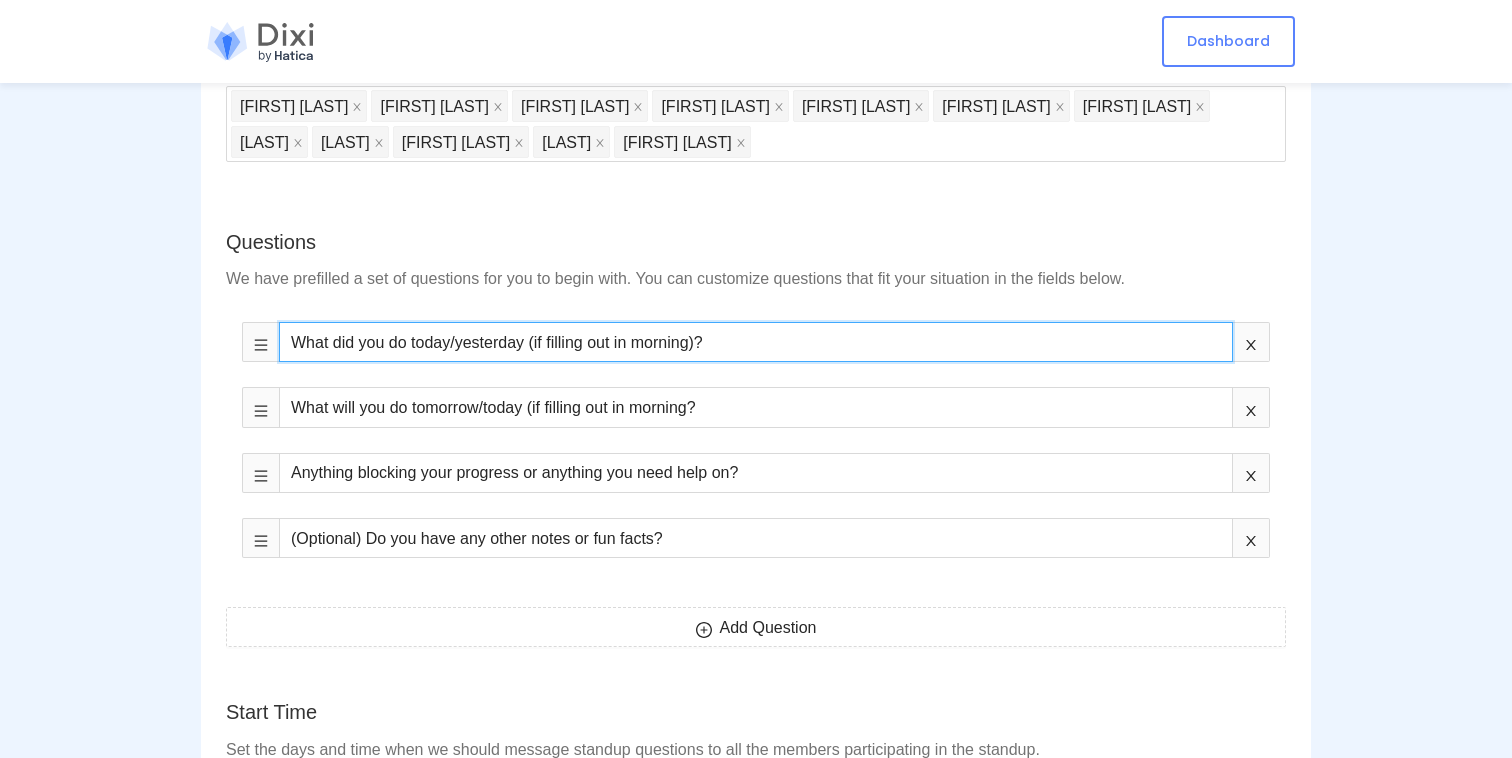 click on "What did you do today/yesterday (if filling out in morning)?" at bounding box center [756, 342] 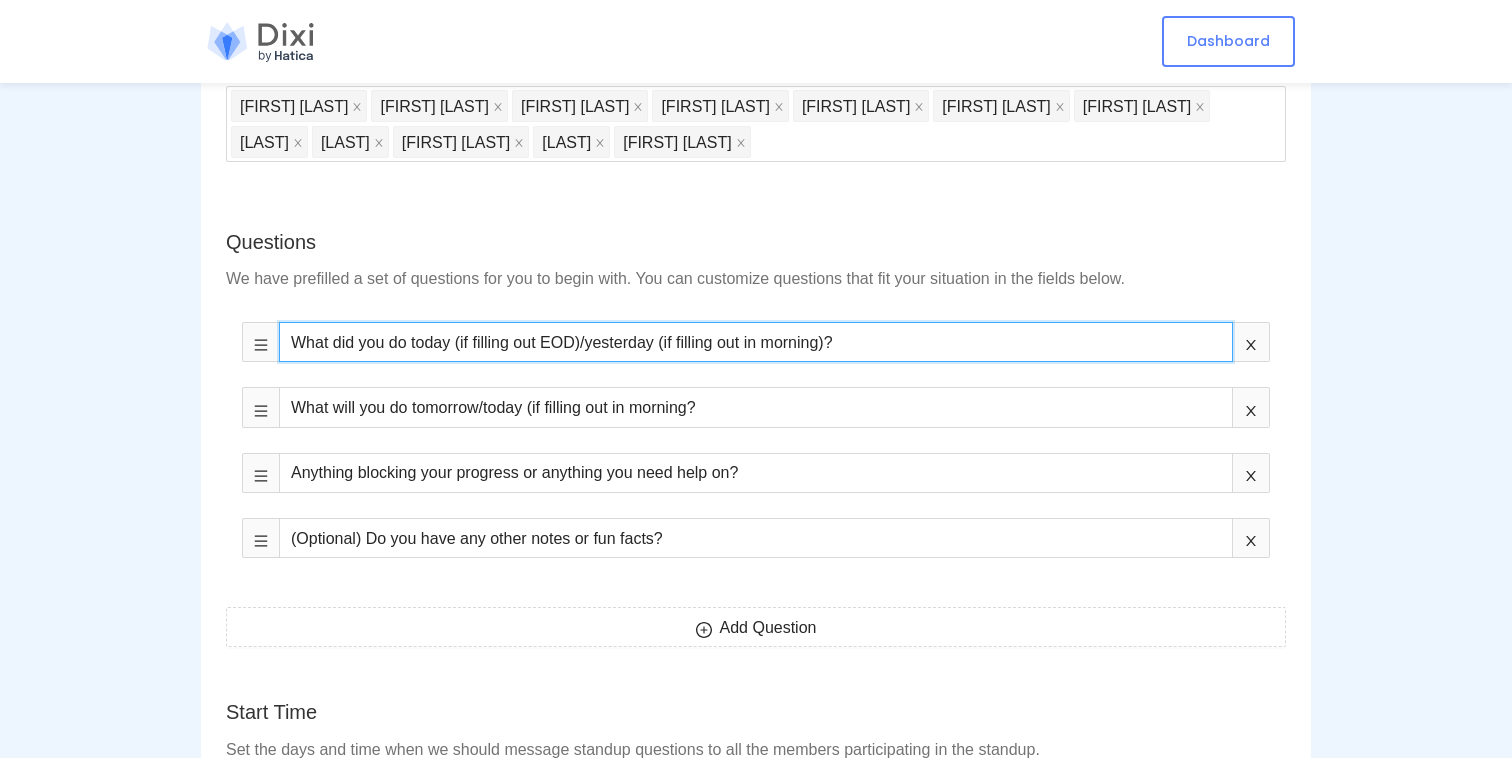 click on "What did you do today (if filling out EOD)/yesterday (if filling out in morning)?" at bounding box center (756, 342) 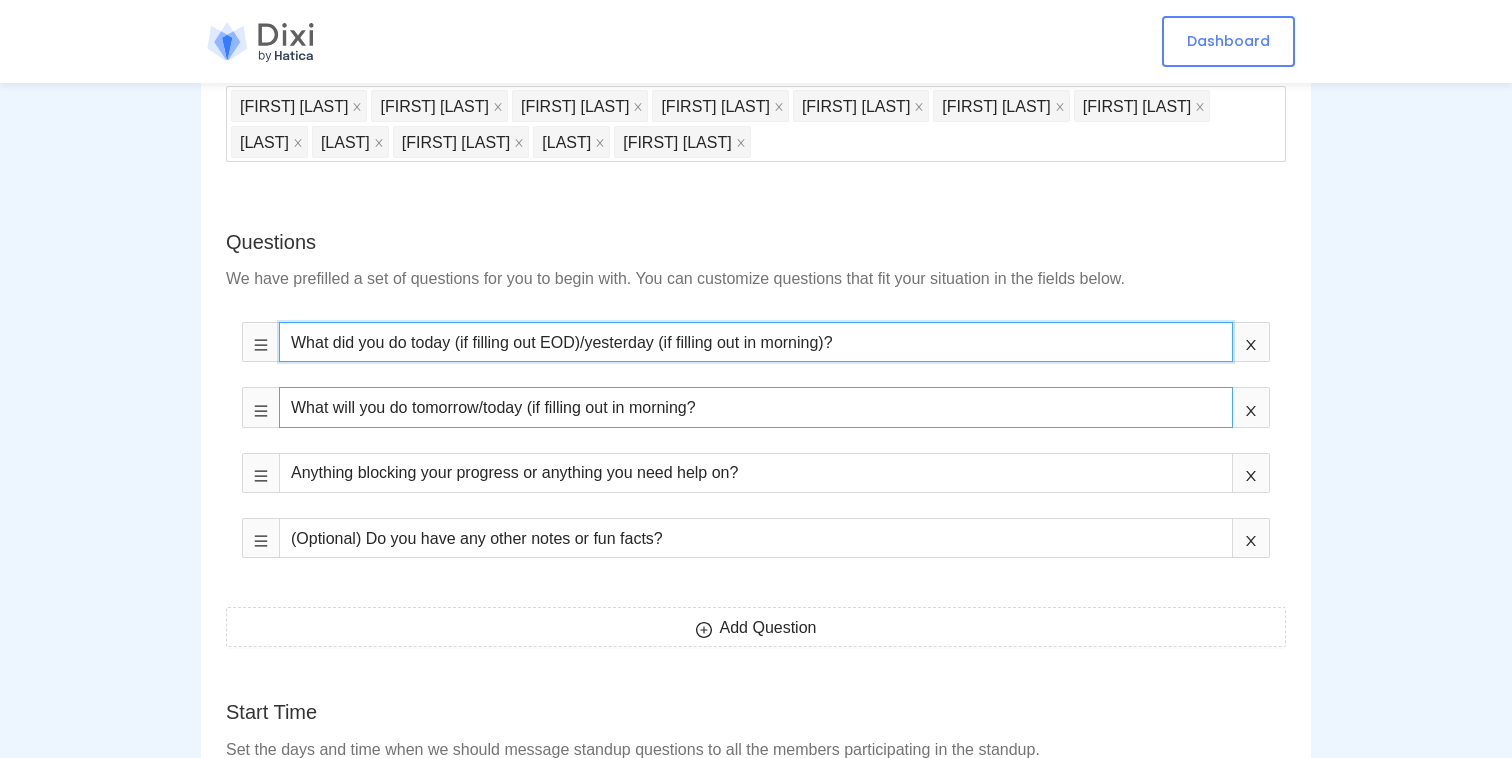 type on "What did you do today (if filling out EOD)/yesterday (if filling out in morning)?" 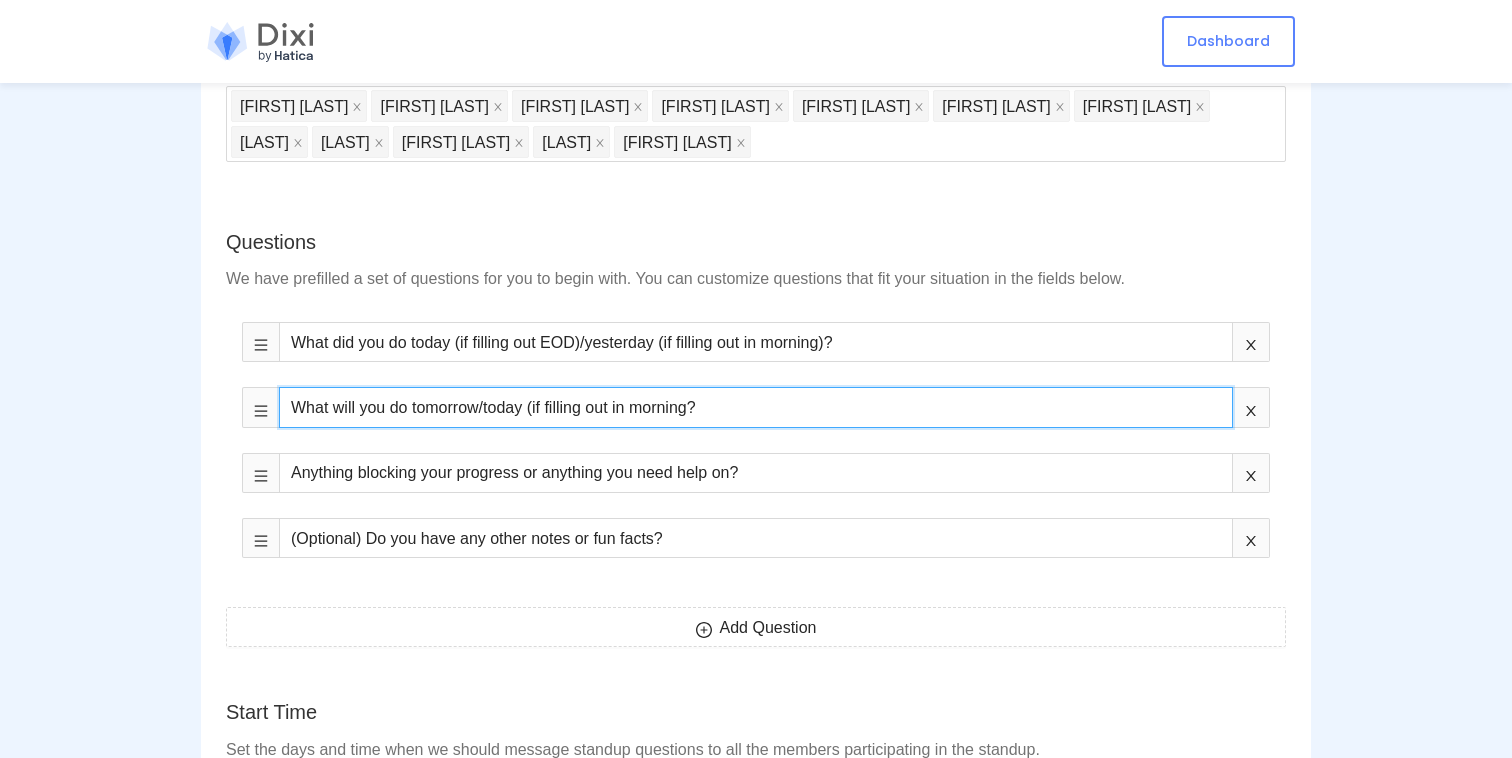 click on "What will you do tomorrow/today (if filling out in morning?" at bounding box center [756, 407] 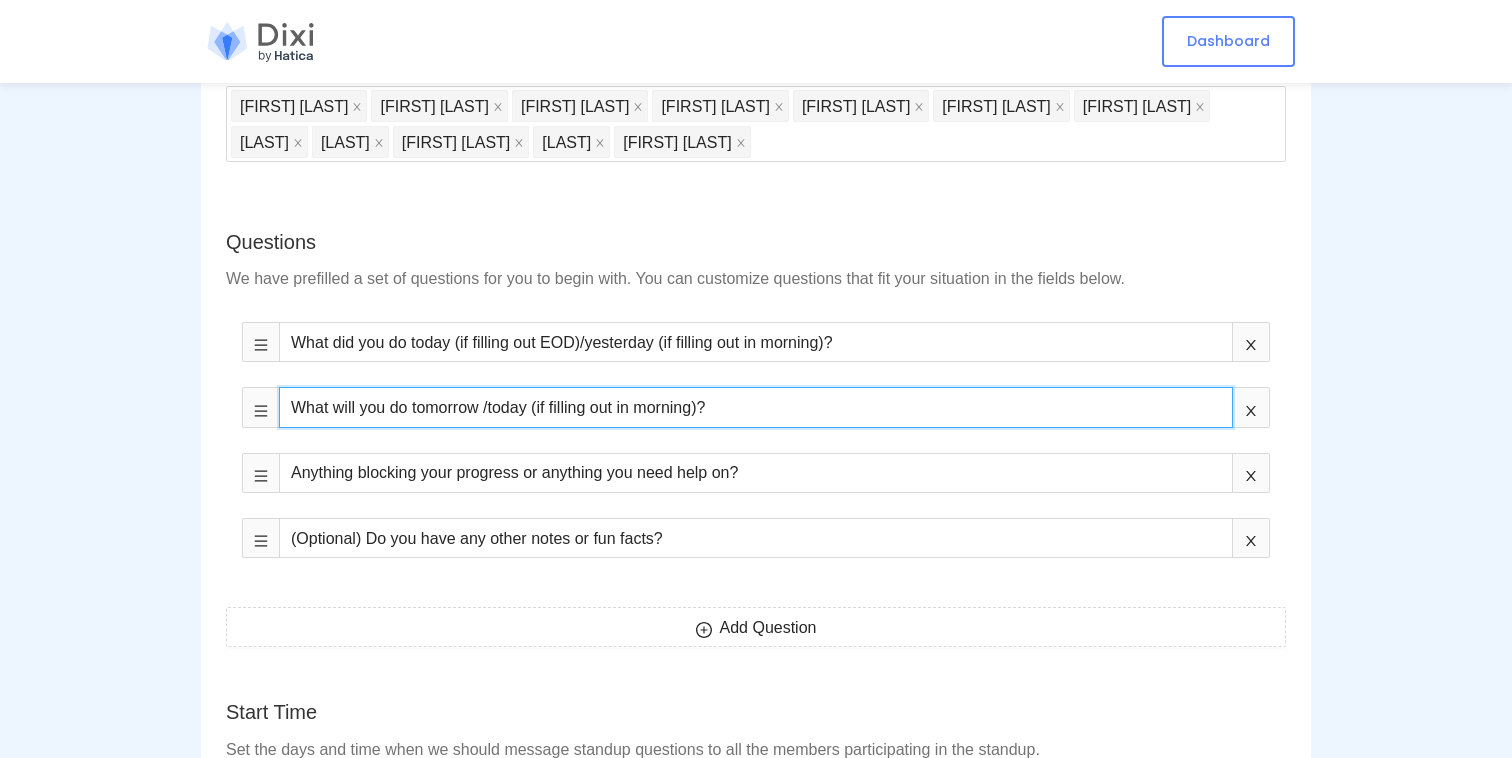 paste on "(if filling out EOD)" 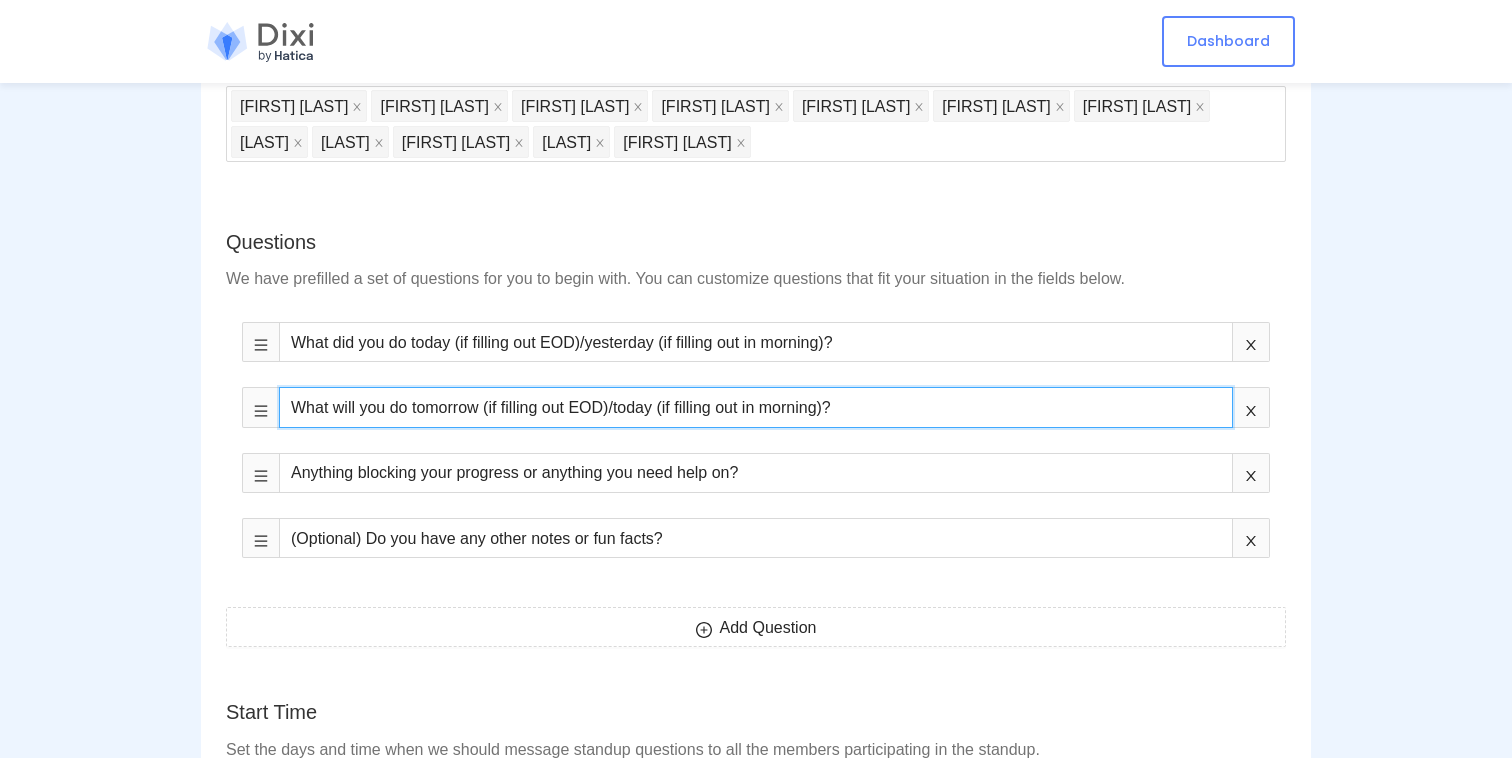 type on "What will you do tomorrow (if filling out EOD)/today (if filling out in morning)?" 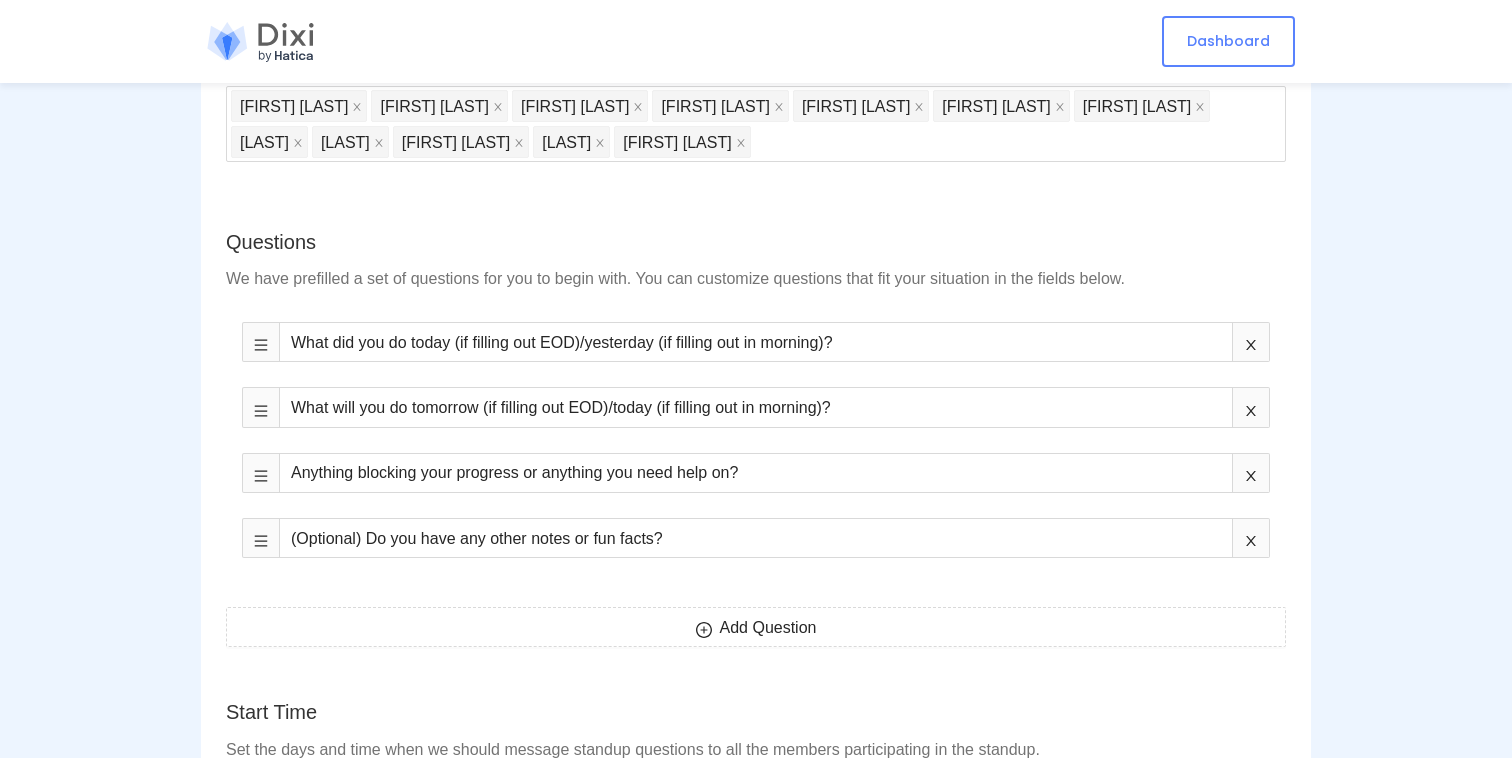 click on "Standups    Daily Standup Name Enter a unique name for your standup. Name of team or project would be a good idea. Daily Standup Channel Select a Slack channel that your standup members' reports post to. standups Members    The members you select will participate in your standup. Add all channel members [FIRST] [LAST] [FIRST] [LAST] [FIRST] [LAST] [FIRST] [LAST] [FIRST] [LAST] [FIRST] [LAST] [FIRST] [LAST] [FIRST] [LAST] [FIRST] [LAST]   Questions We have prefilled a set of questions for you to begin with. You can customize questions that fit your situation in the fields below. What did you do today (if filling out EOD)/yesterday (if filling out in morning)? What will you do tomorrow (if filling out EOD)/today (if filling out in morning)? Anything blocking your progress or anything you need help on? (Optional) Do you have any other notes or fun facts? Add Question Start Time Set the days and time when we should message standup questions to all the members participating in the standup. MON TUE" at bounding box center (756, 928) 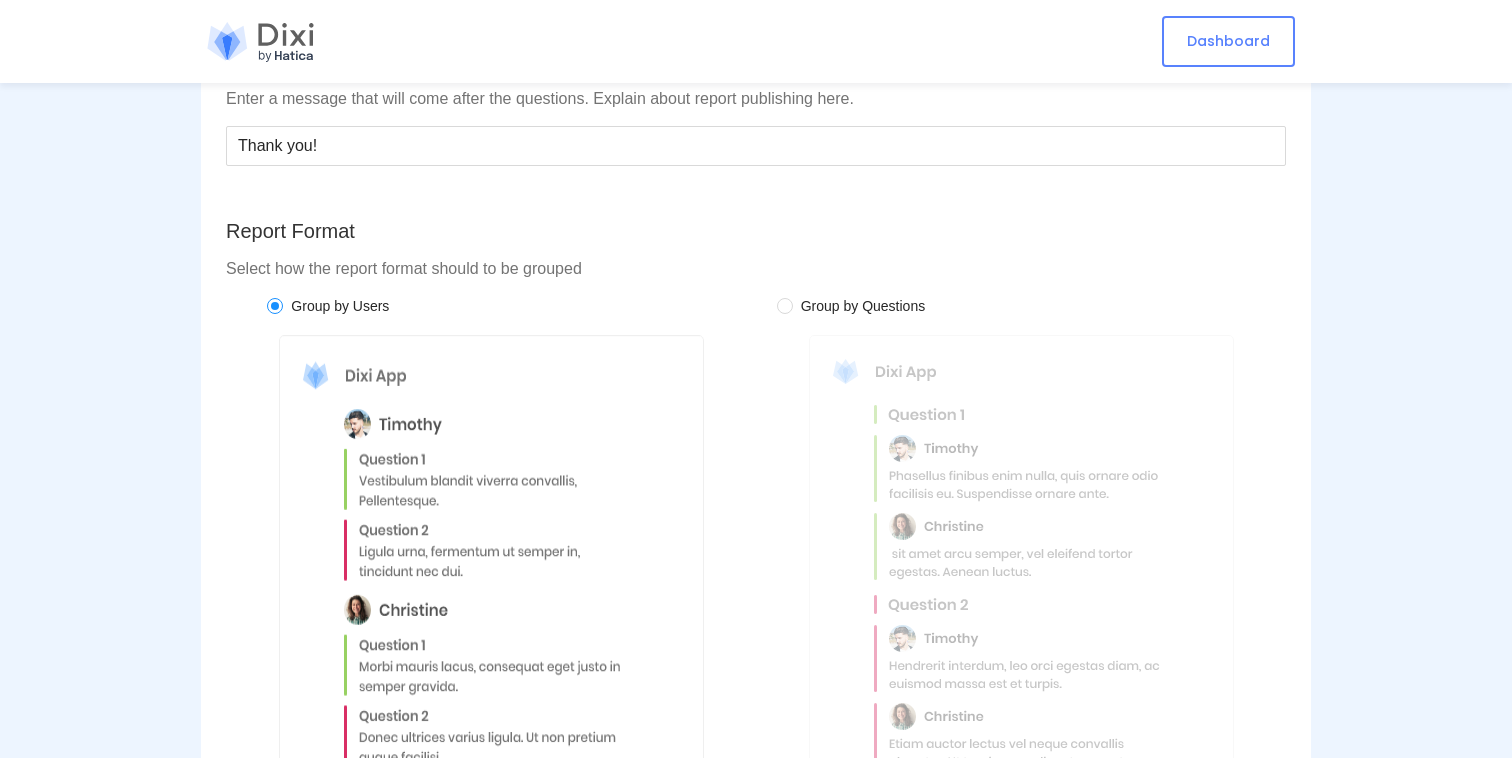 scroll, scrollTop: 2053, scrollLeft: 0, axis: vertical 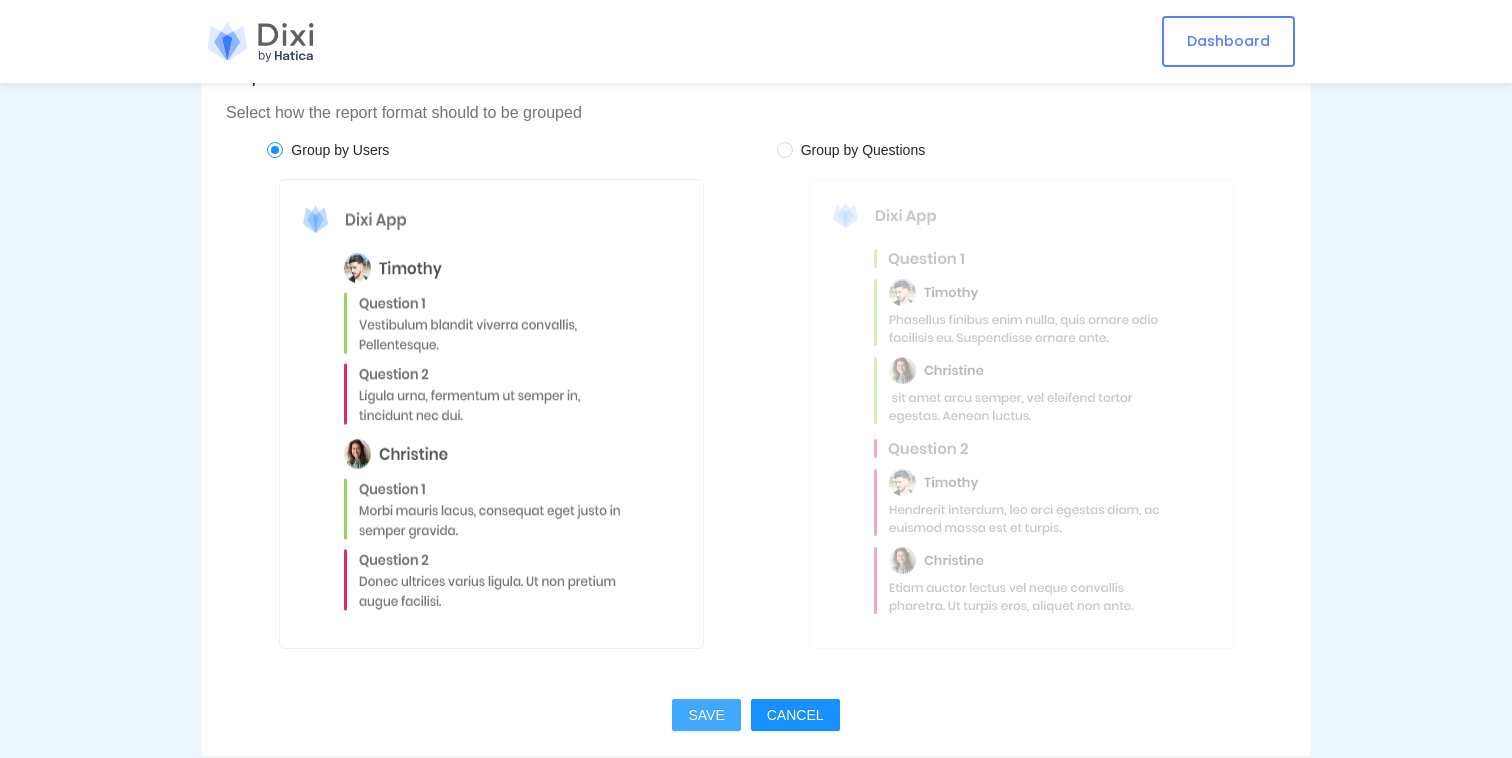 click on "SAVE" at bounding box center (706, 715) 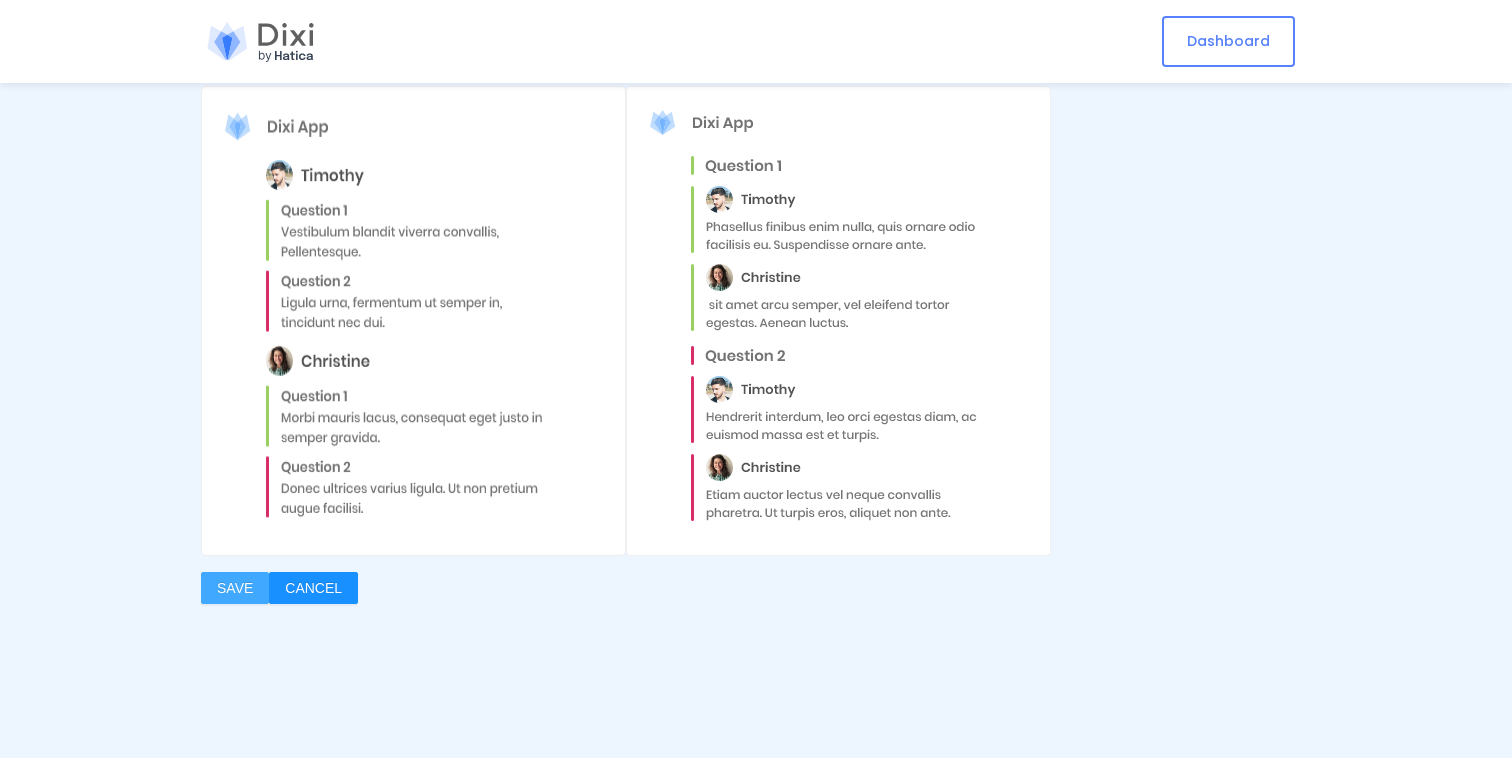 scroll, scrollTop: 0, scrollLeft: 0, axis: both 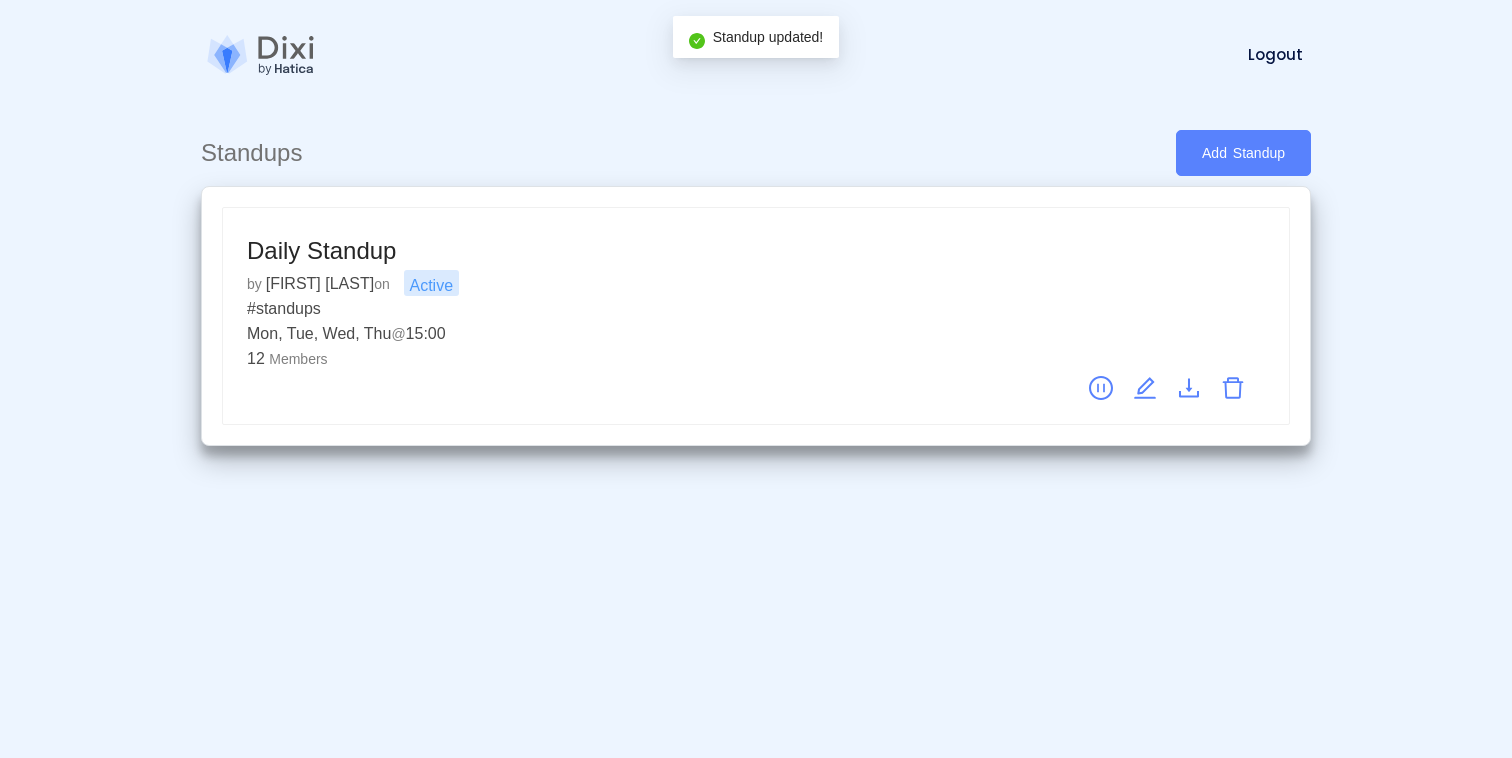 click at bounding box center (756, 385) 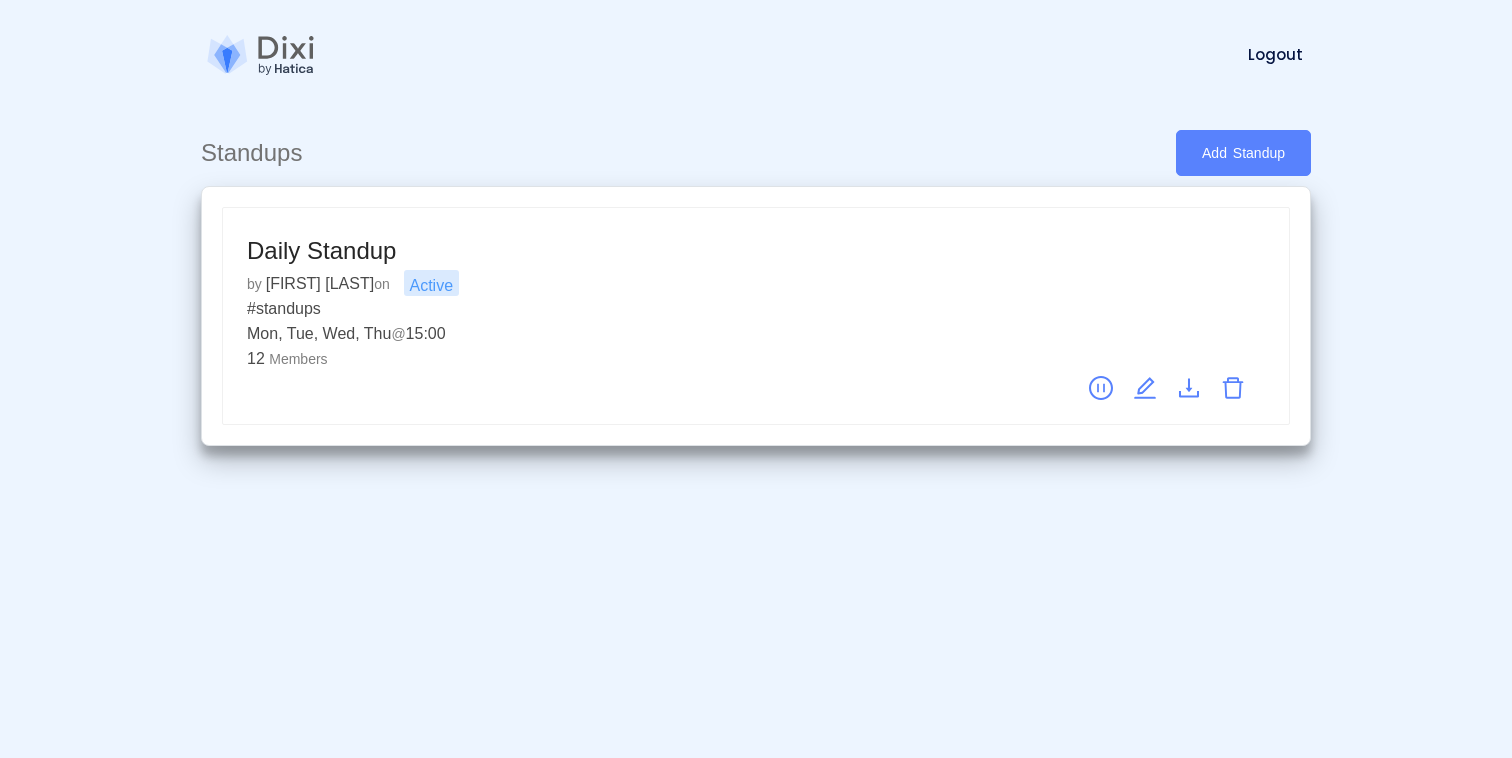 click 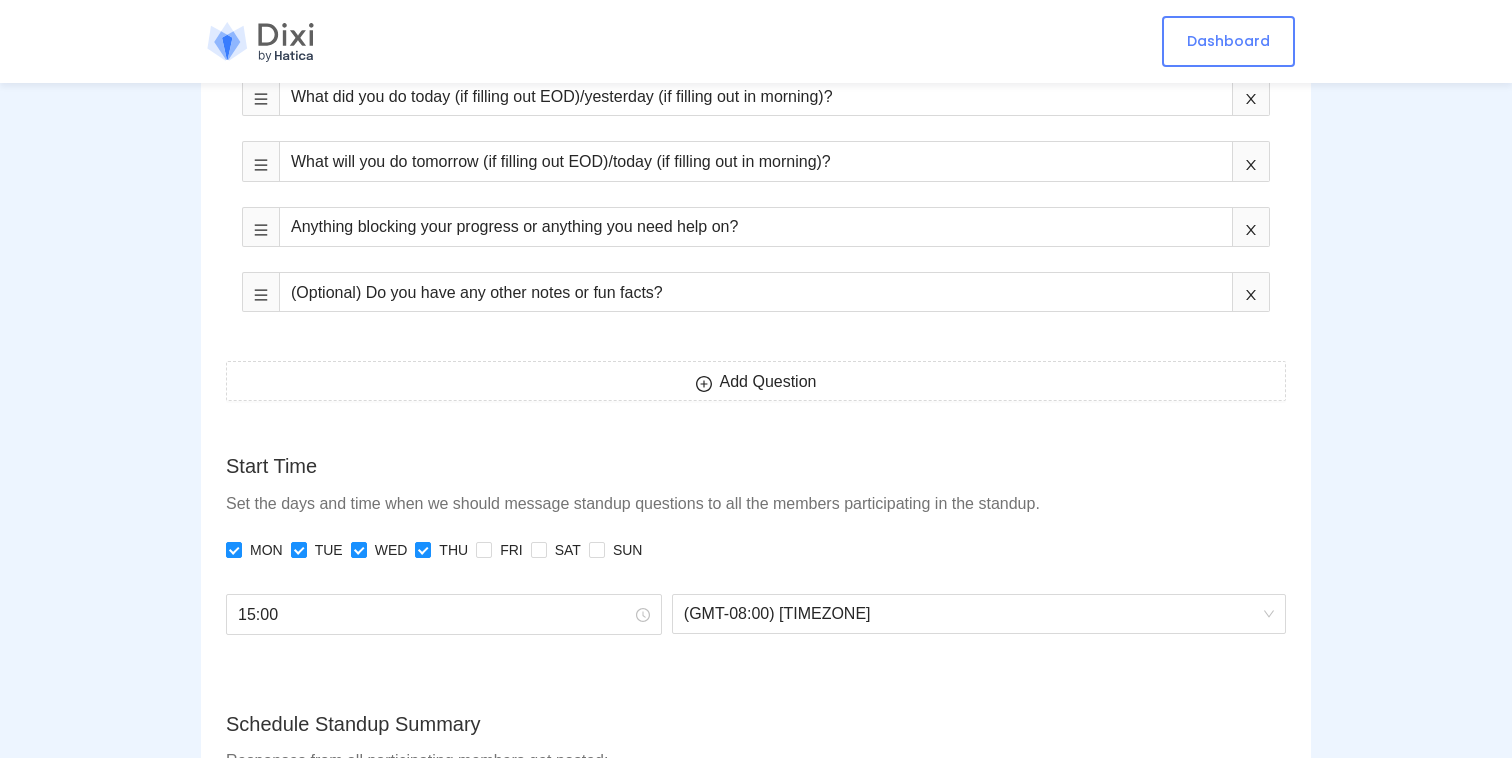 scroll, scrollTop: 1107, scrollLeft: 0, axis: vertical 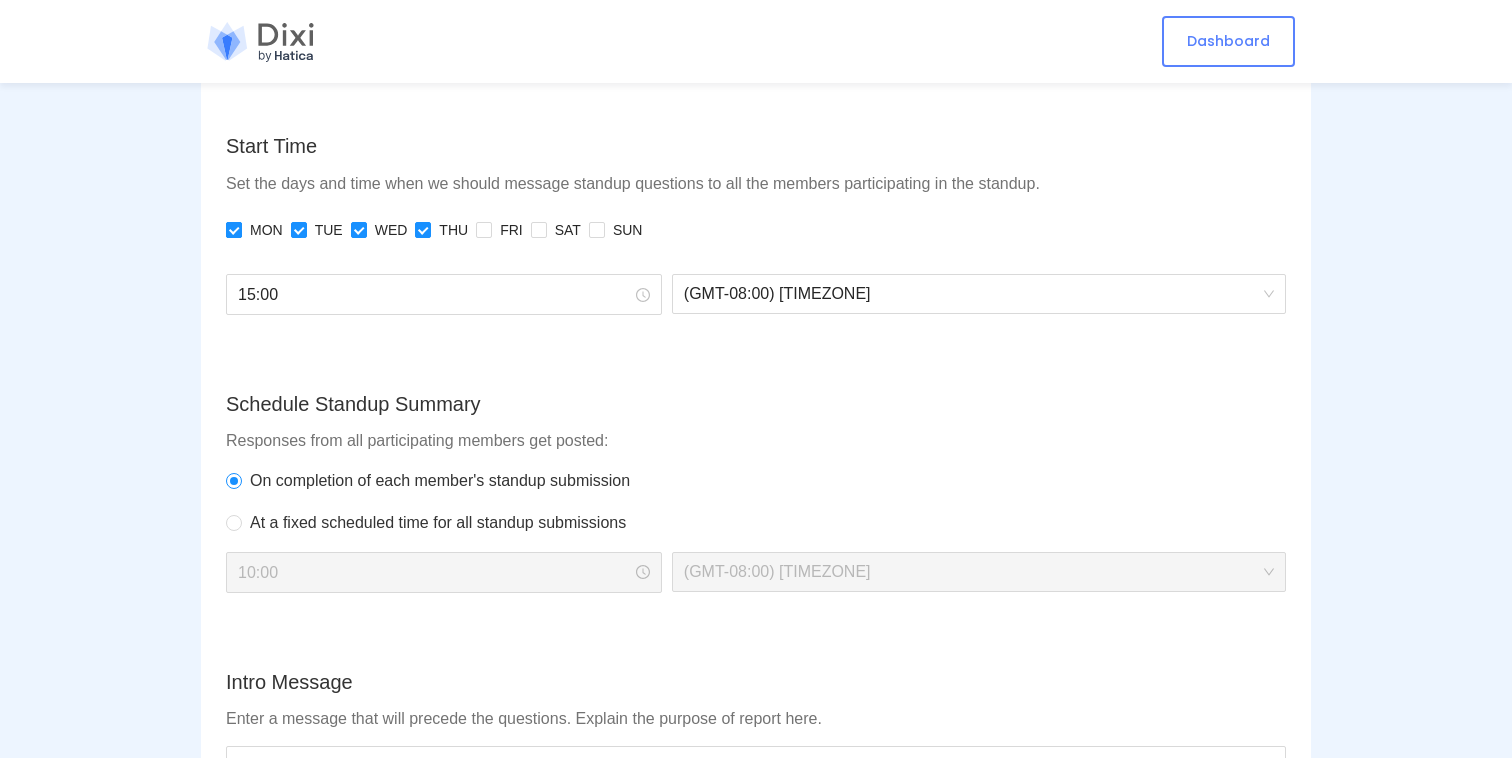 click on "MON" at bounding box center (266, 230) 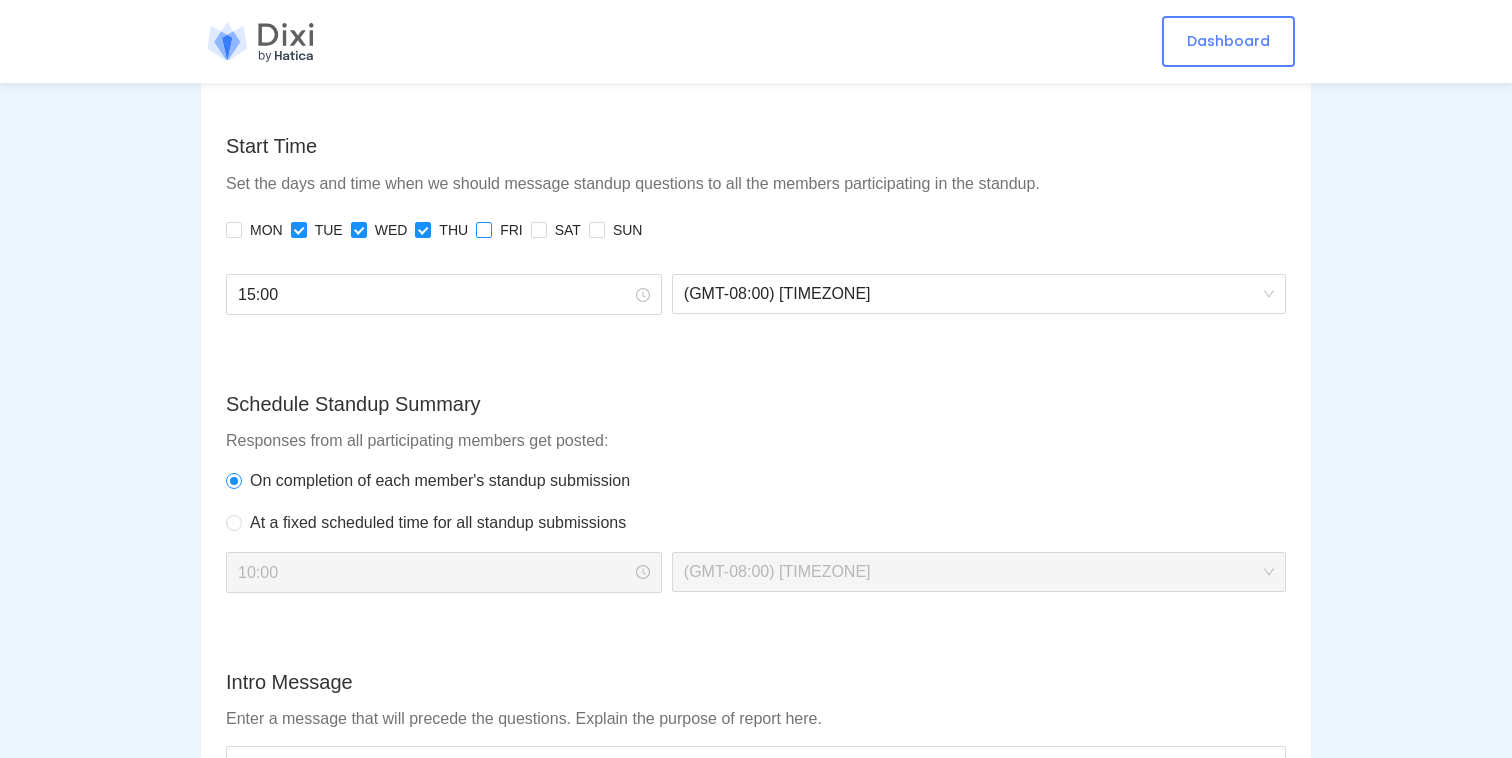 click on "FRI" at bounding box center (503, 230) 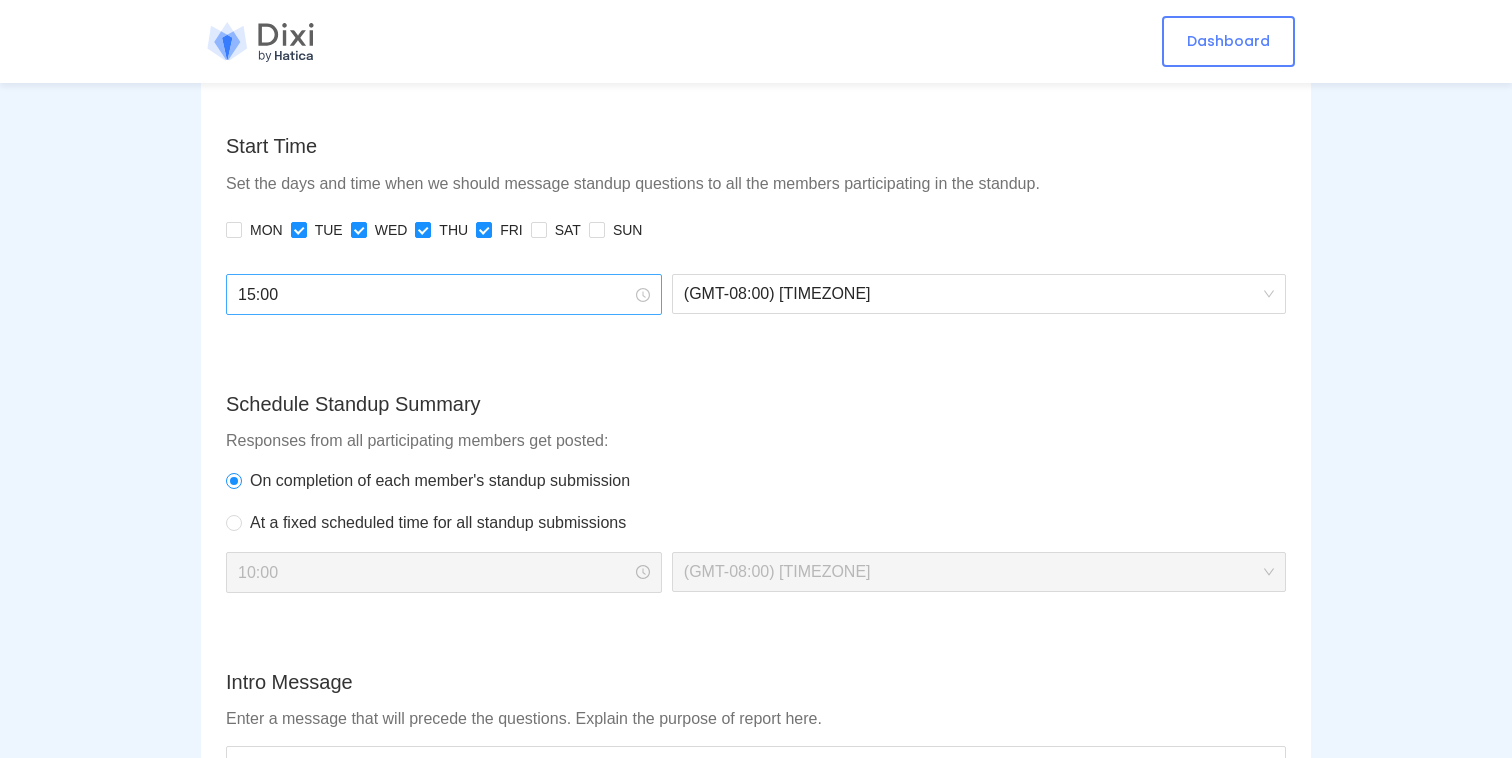 click on "15:00" at bounding box center [435, 294] 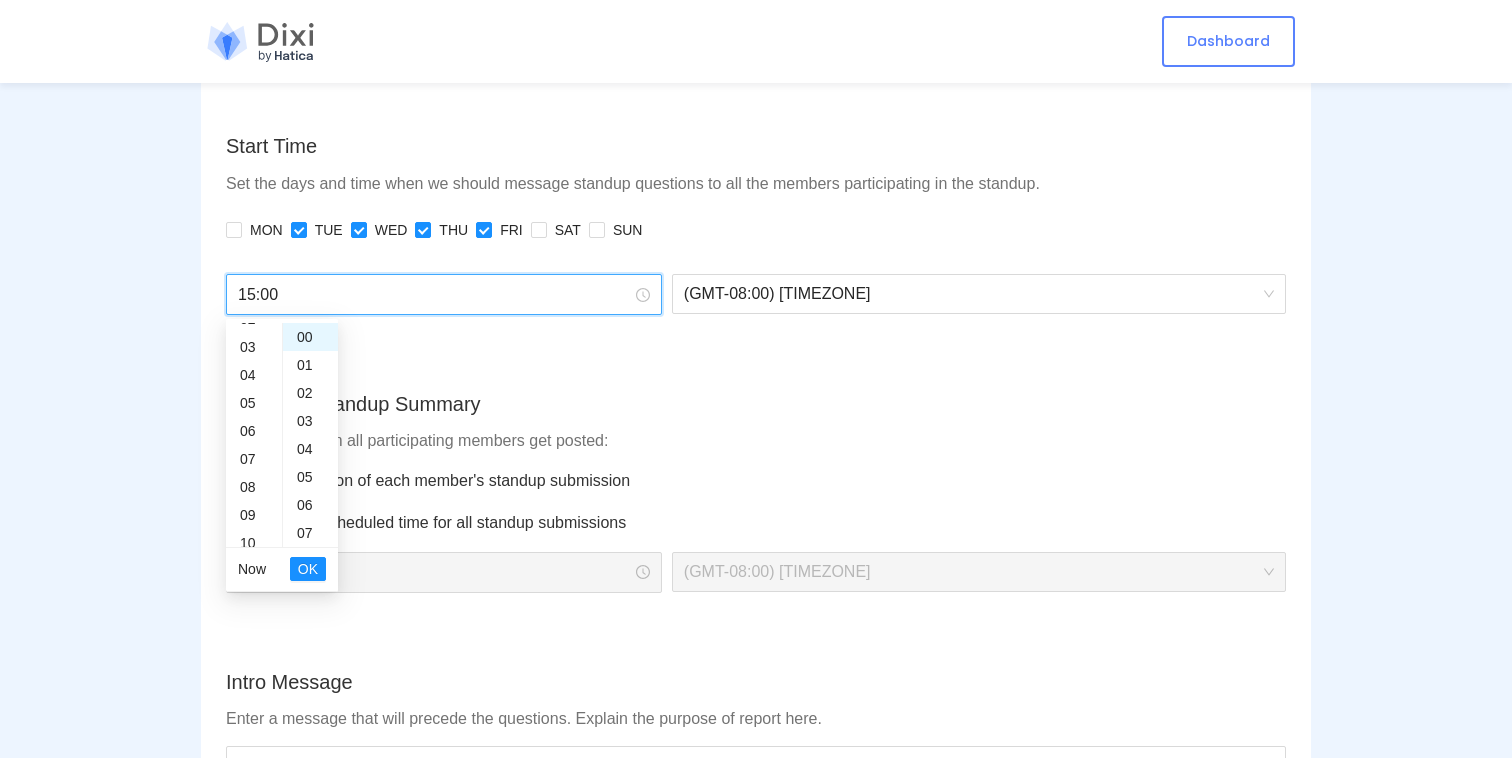 scroll, scrollTop: 0, scrollLeft: 0, axis: both 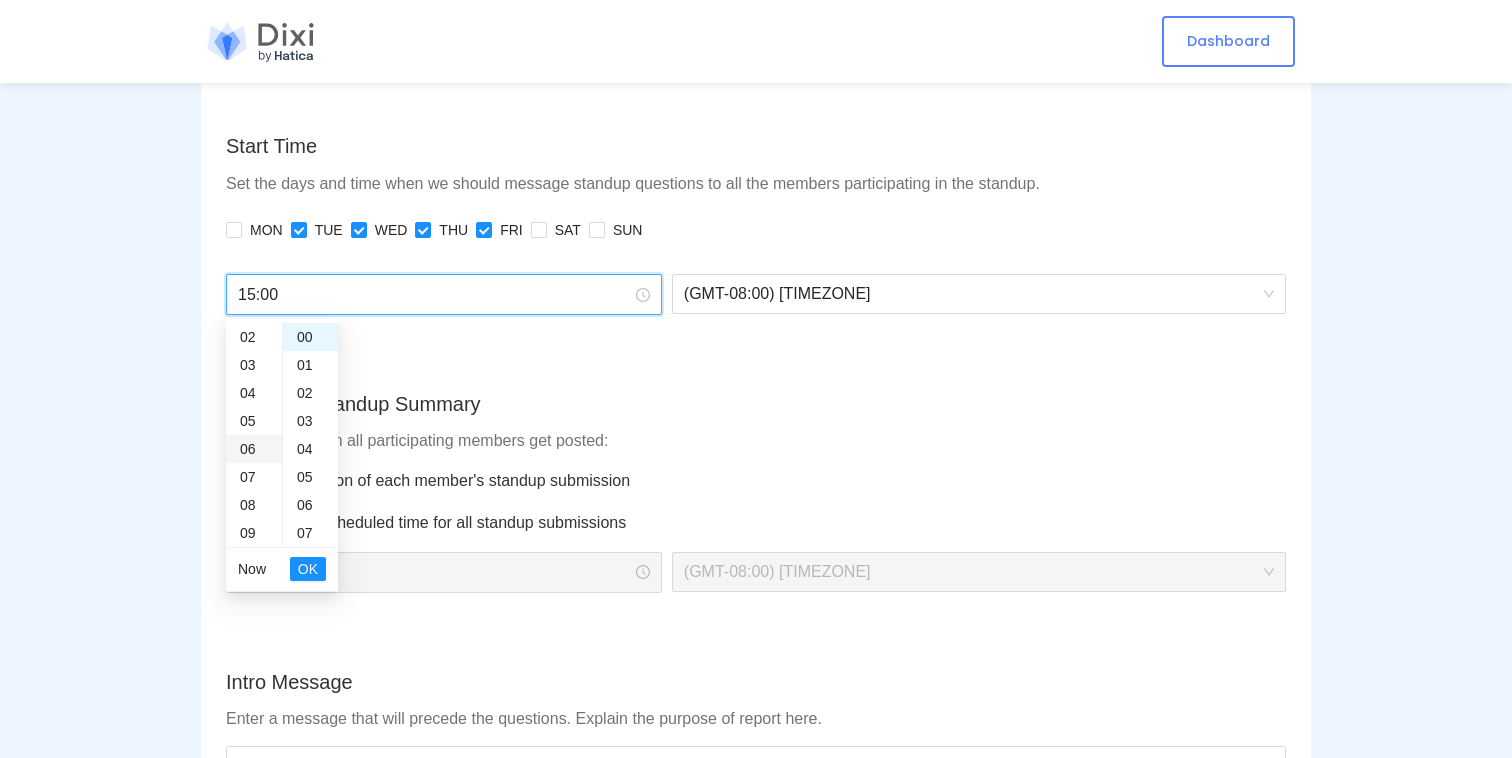 click on "06" at bounding box center [254, 449] 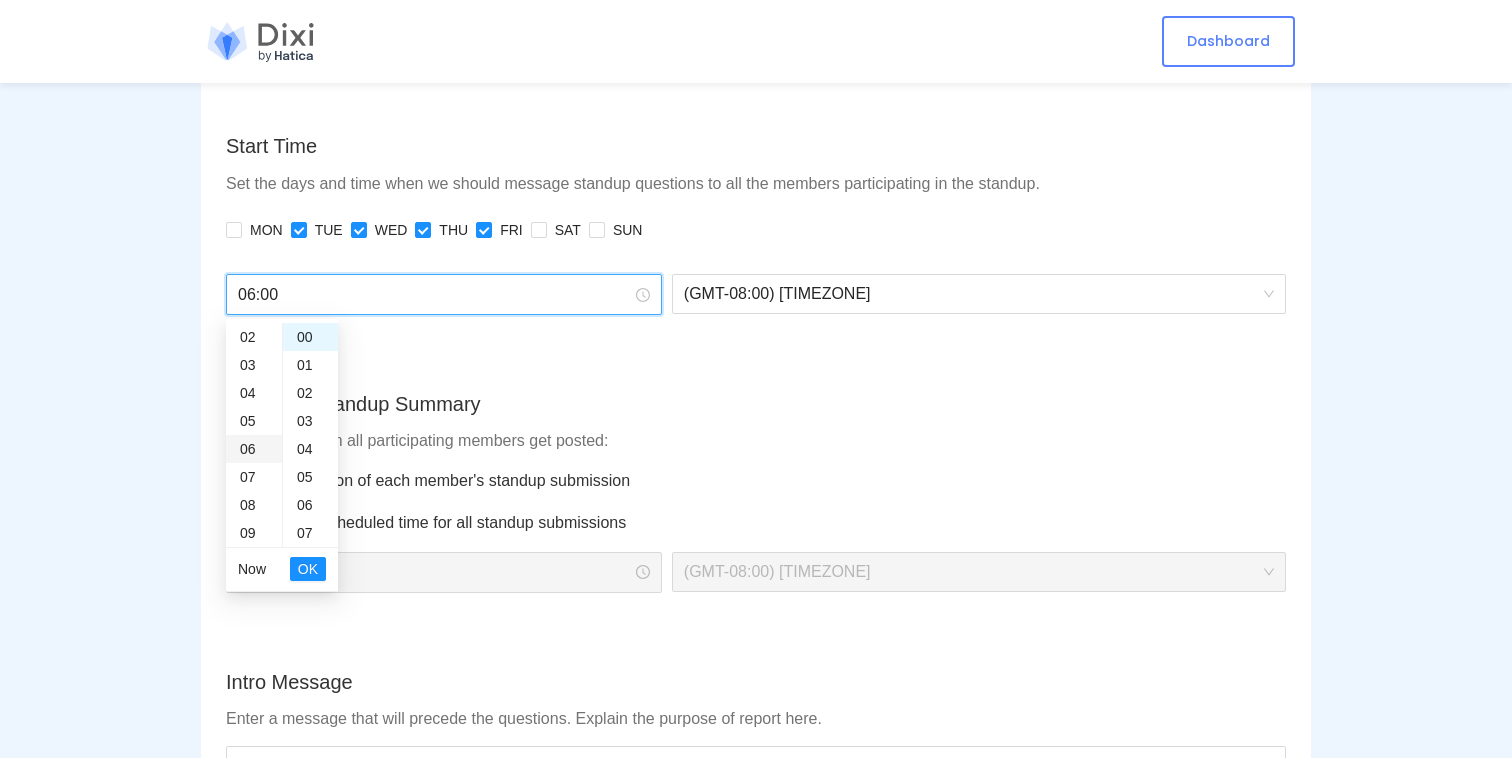 scroll, scrollTop: 168, scrollLeft: 0, axis: vertical 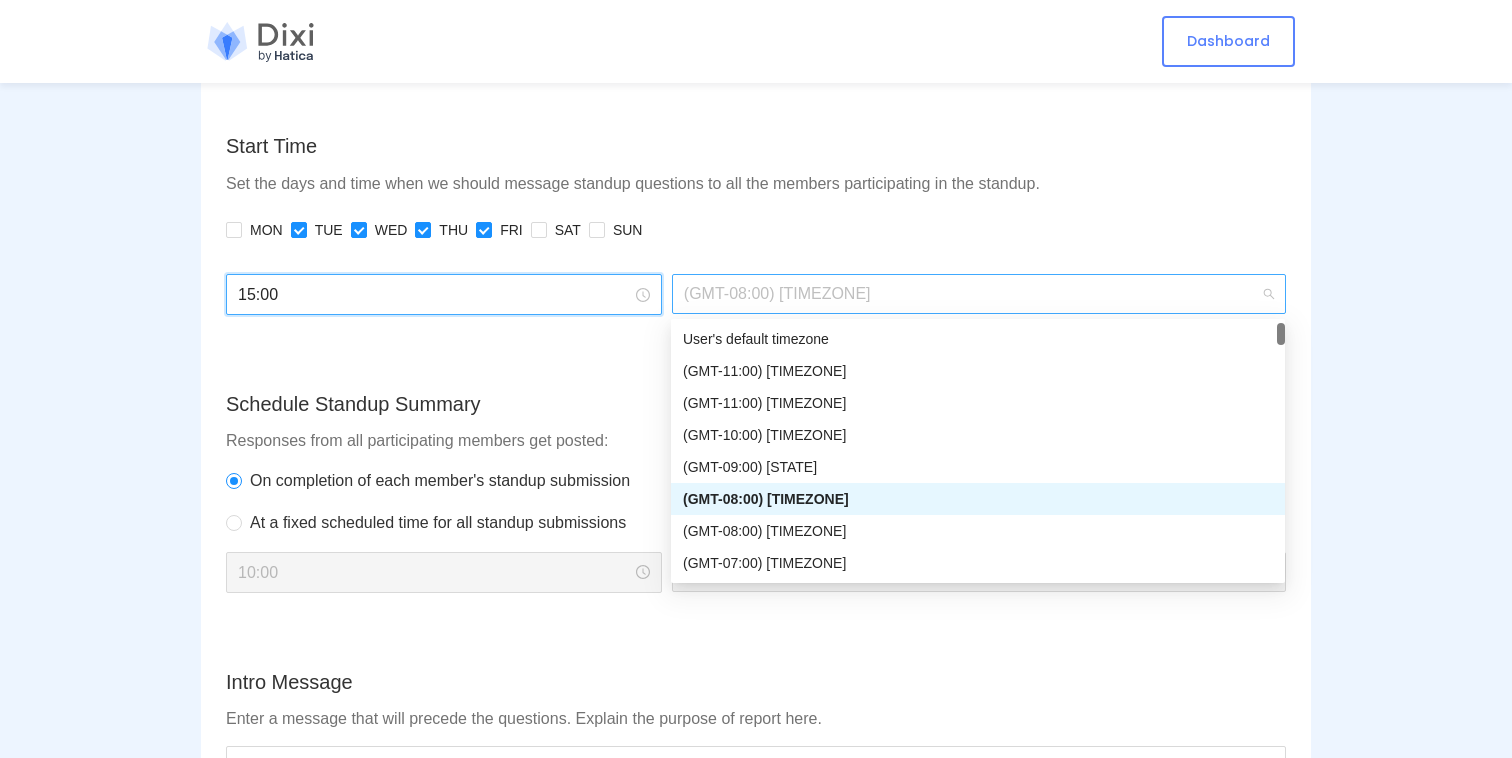 click on "(GMT-08:00)  [TIMEZONE]" at bounding box center (979, 294) 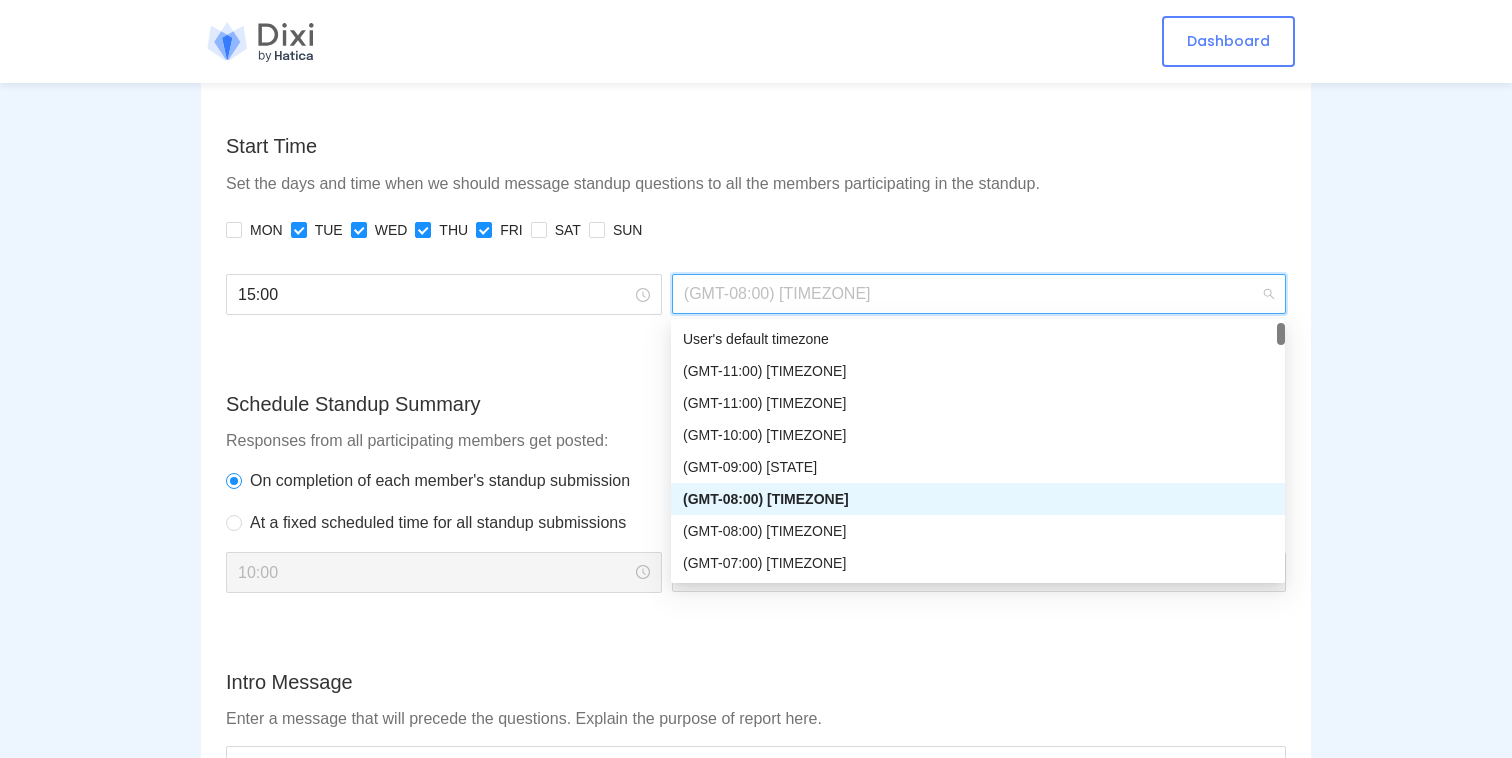 click on "15:00" at bounding box center (444, 306) 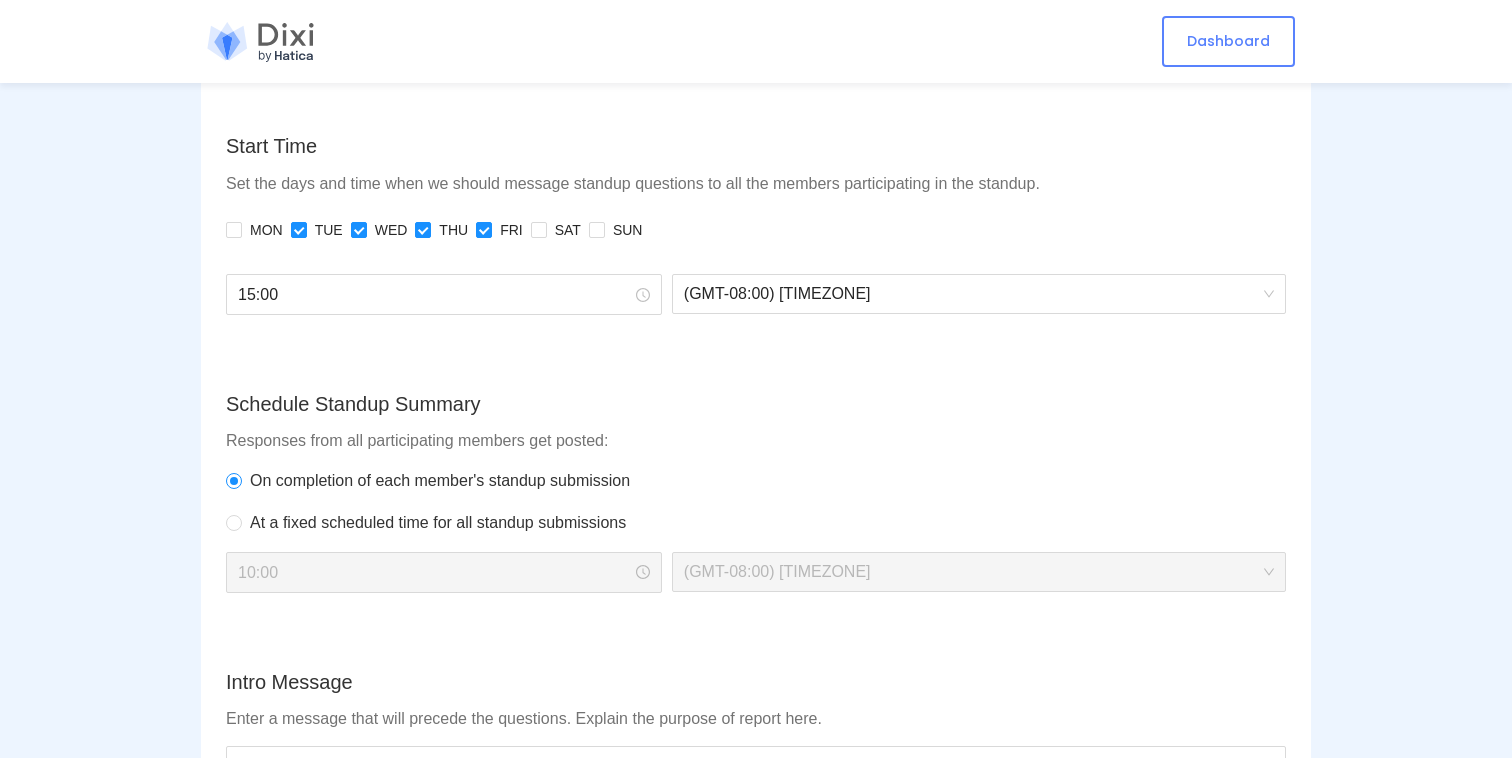 click on "Start Time Set the days and time when we should message standup questions to all the members participating in the standup. MON TUE WED THU FRI SAT SUN 15:00 (GMT-08:00)  [TIMEZONE]" at bounding box center [756, 235] 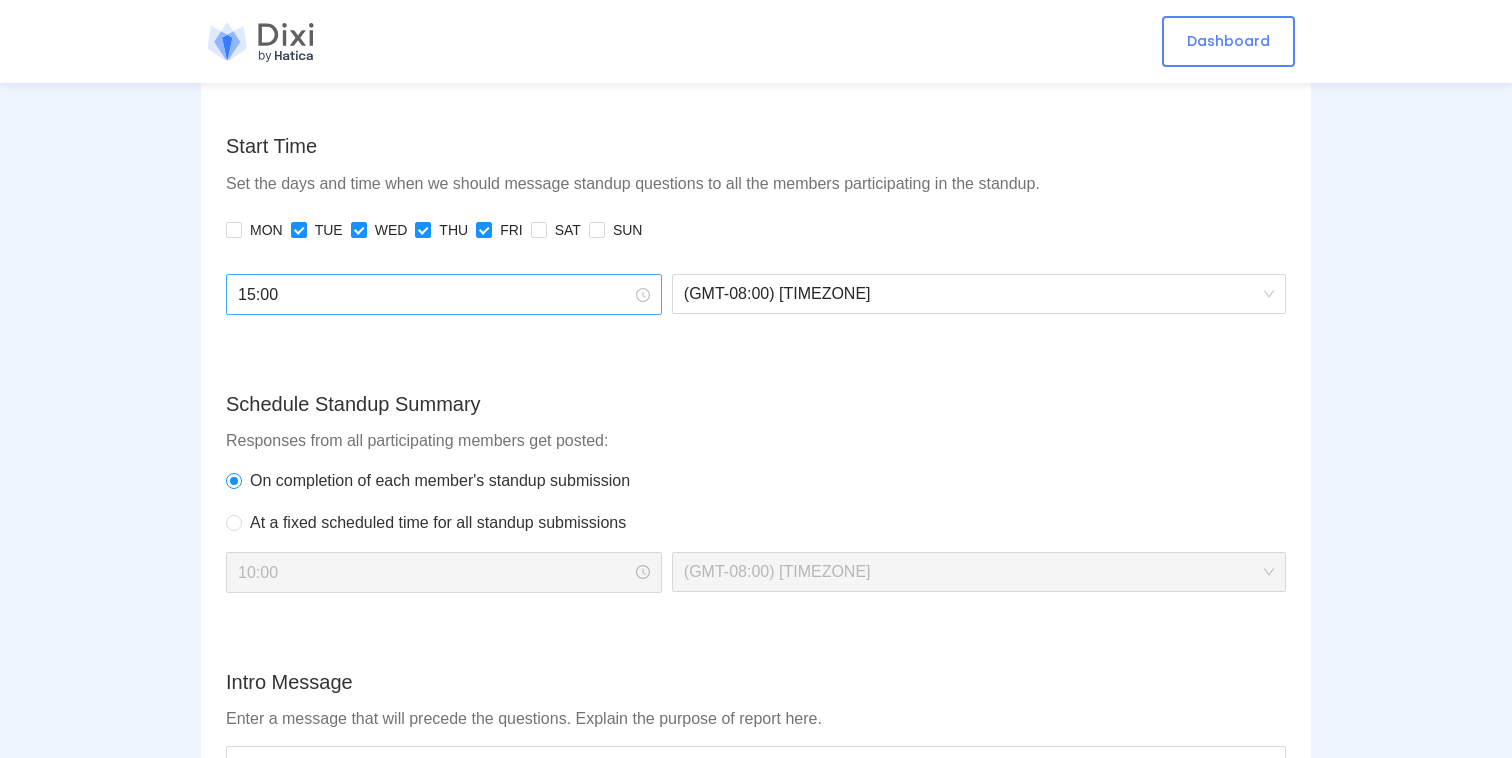 click on "15:00" at bounding box center [435, 294] 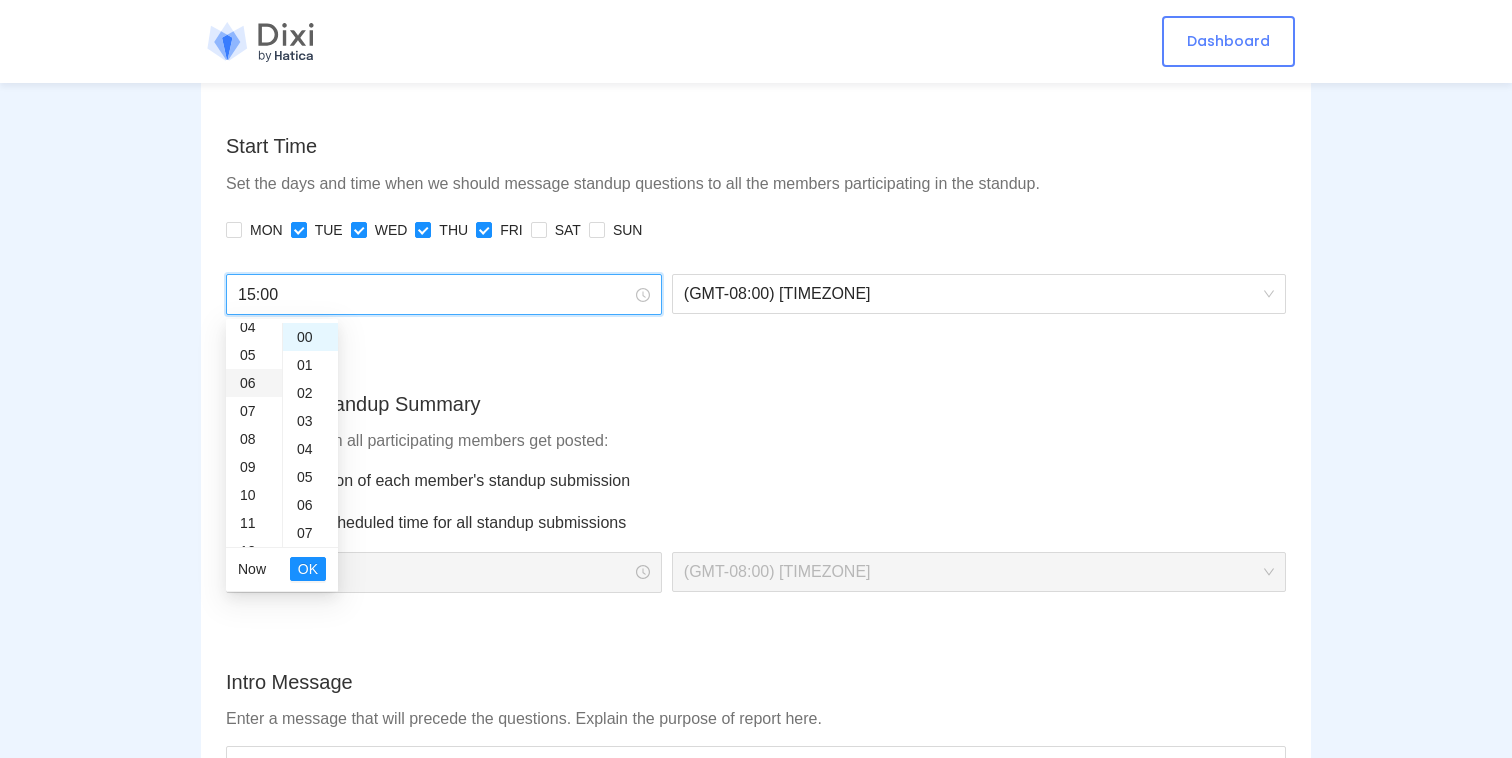 click on "06" at bounding box center (254, 383) 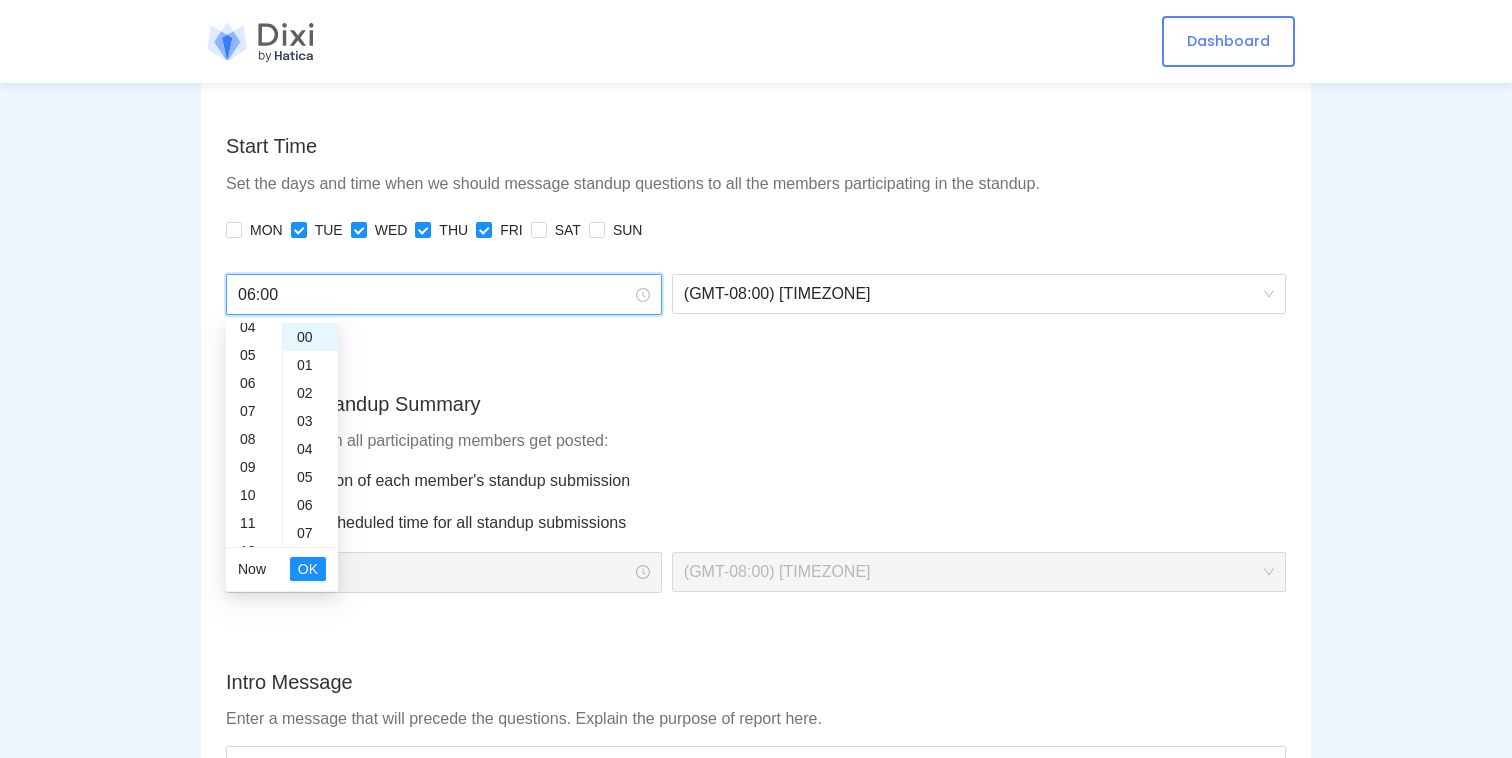 scroll, scrollTop: 168, scrollLeft: 0, axis: vertical 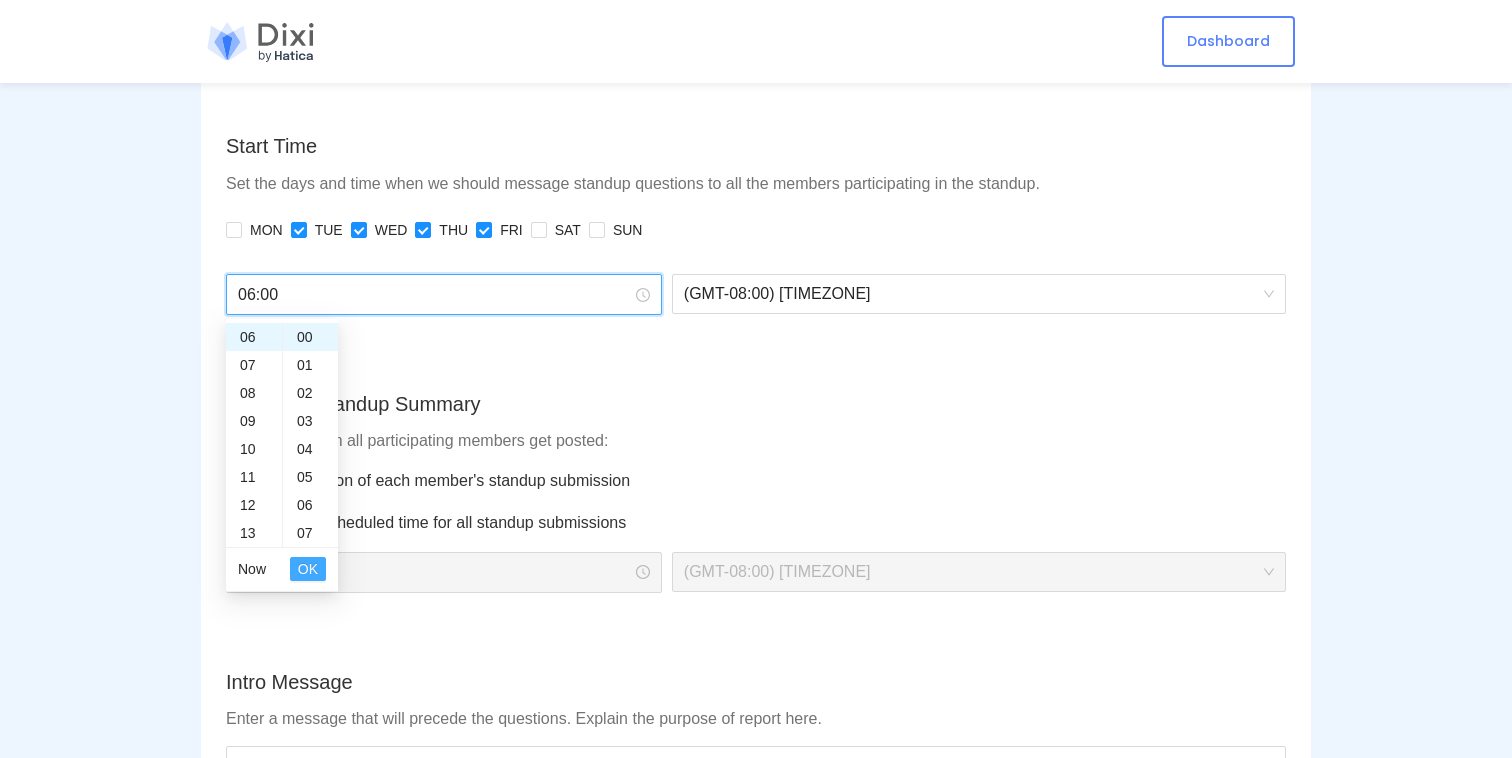 click on "OK" at bounding box center (308, 569) 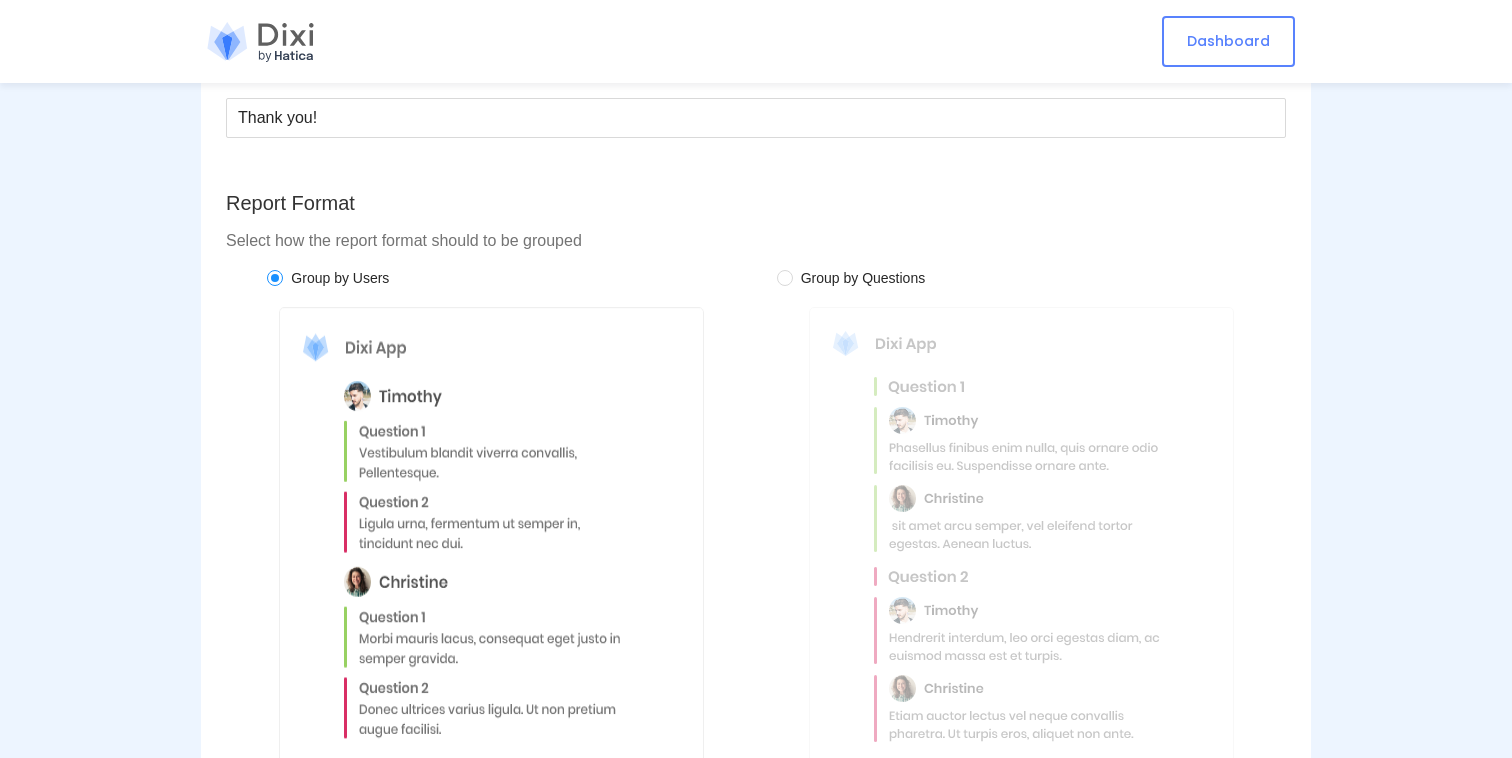 scroll, scrollTop: 2053, scrollLeft: 0, axis: vertical 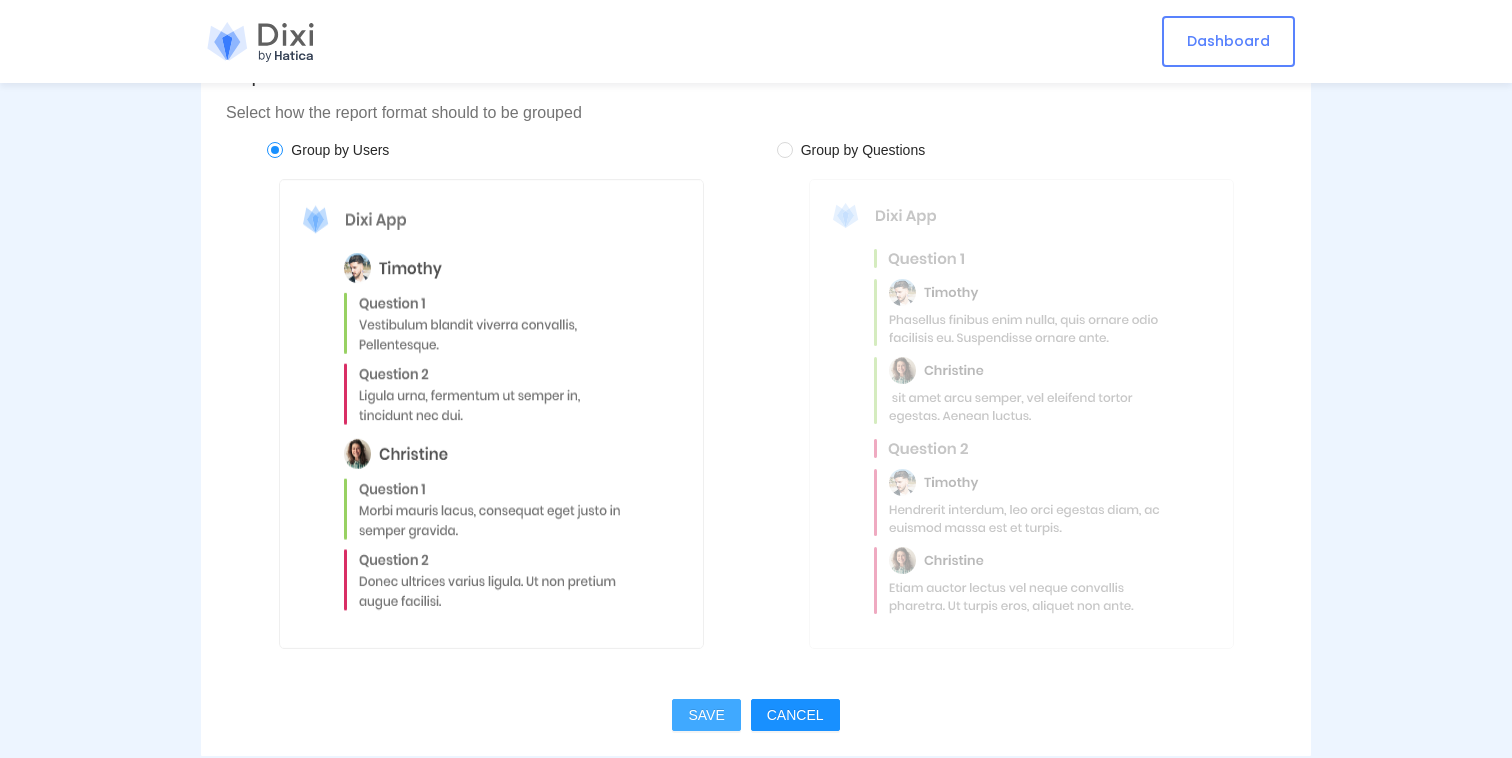 click on "SAVE" at bounding box center (706, 715) 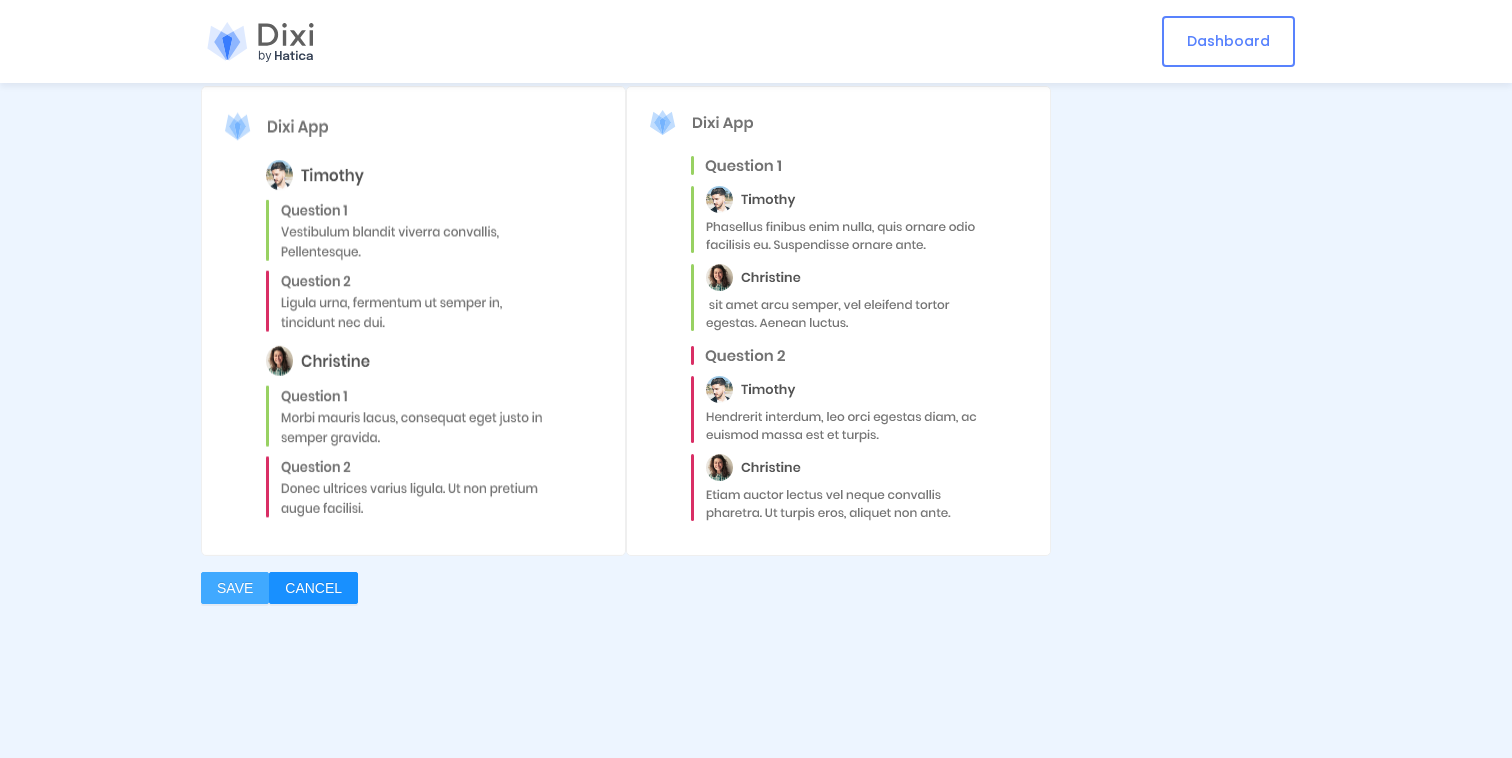 scroll, scrollTop: 0, scrollLeft: 0, axis: both 